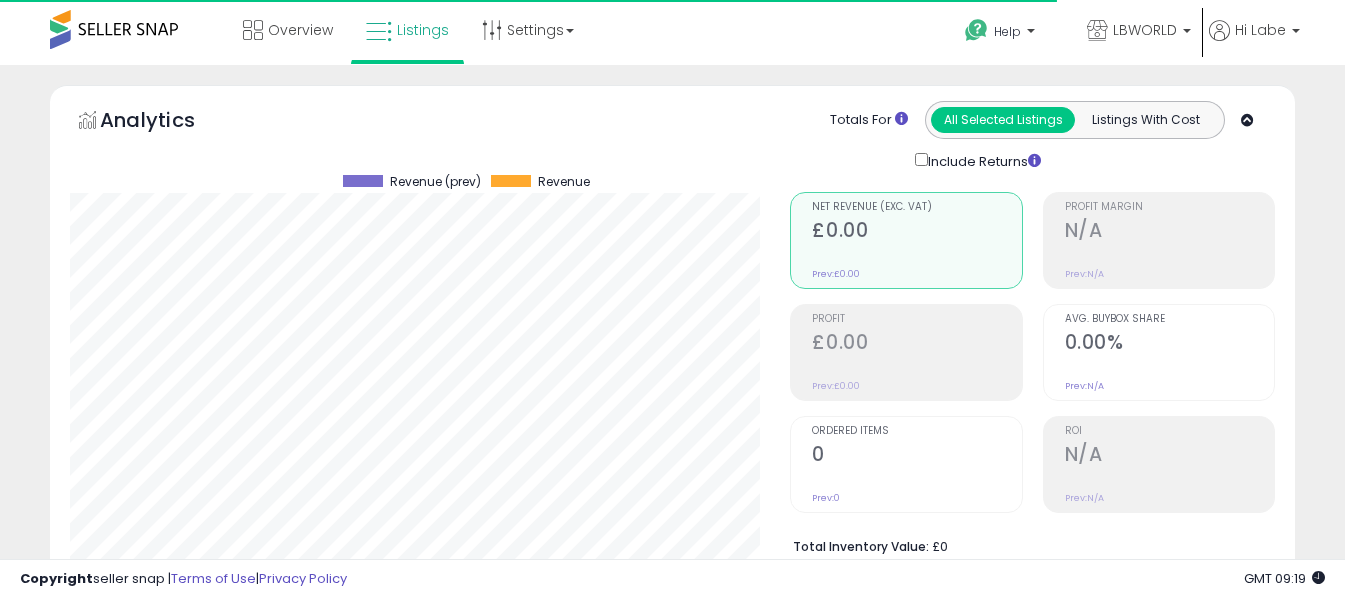 select on "**" 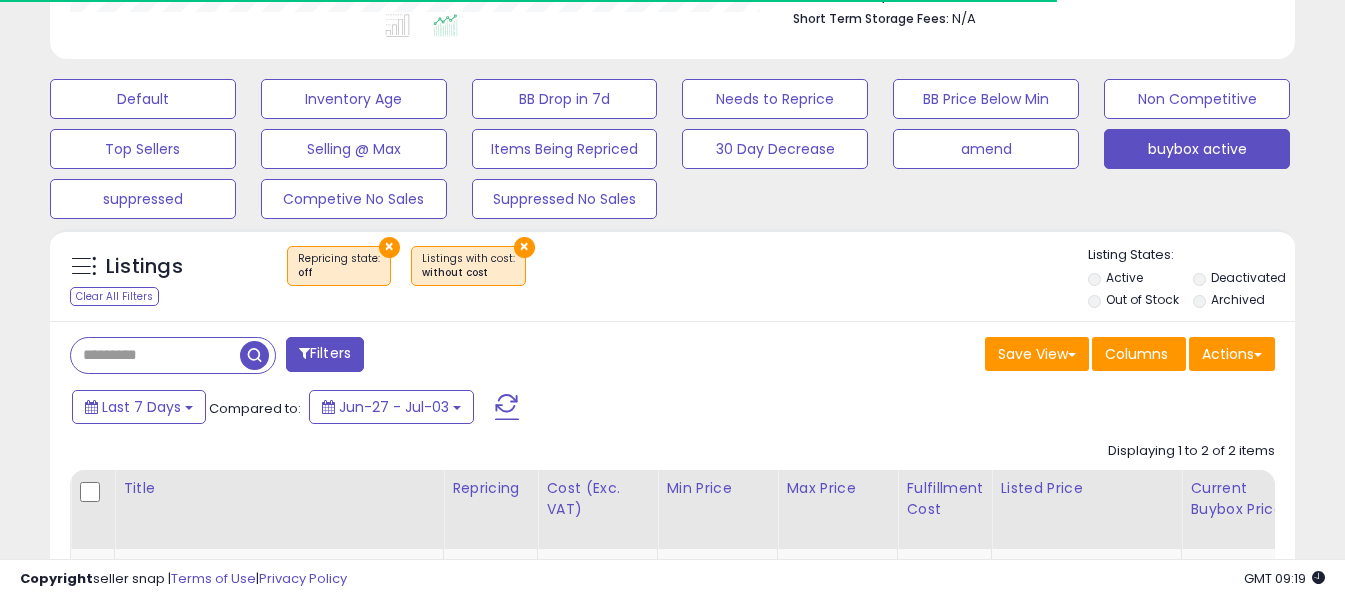 scroll, scrollTop: 999590, scrollLeft: 999280, axis: both 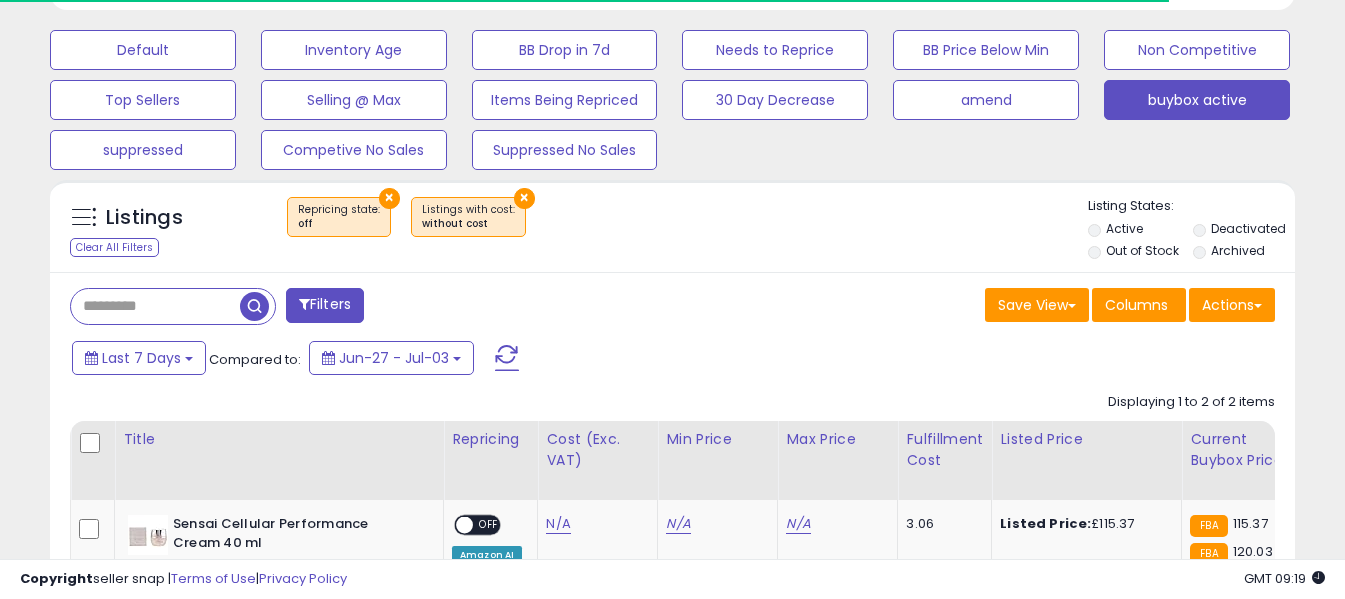 click at bounding box center (507, 358) 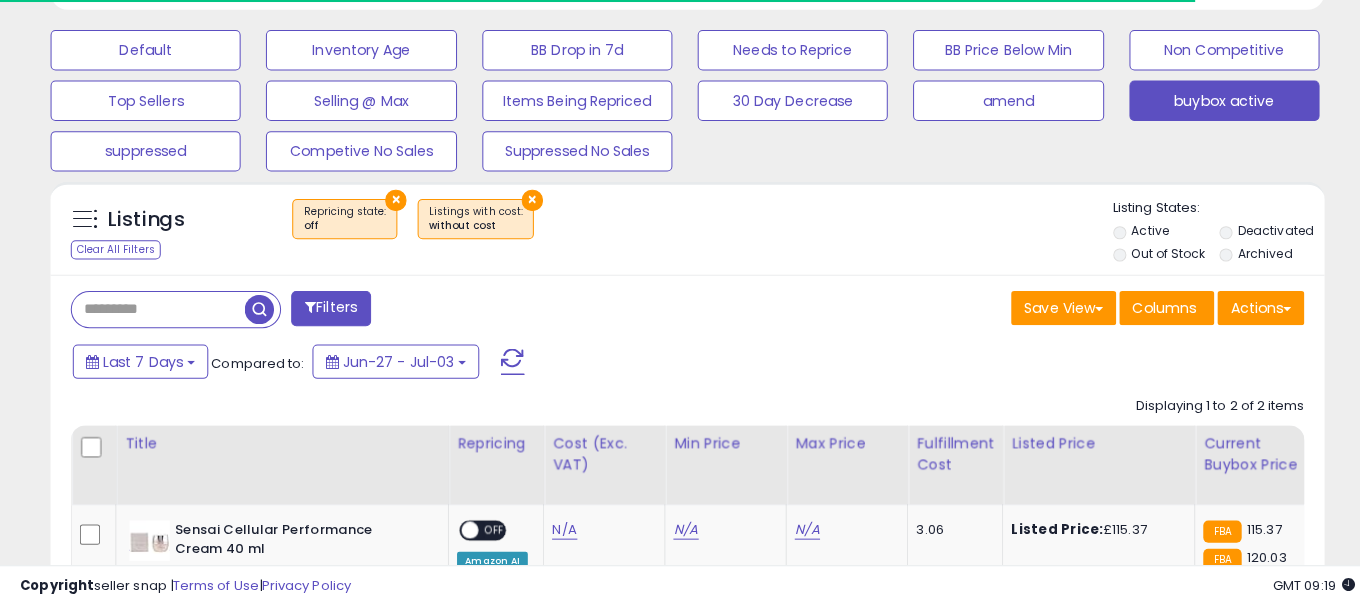 scroll, scrollTop: 999590, scrollLeft: 999271, axis: both 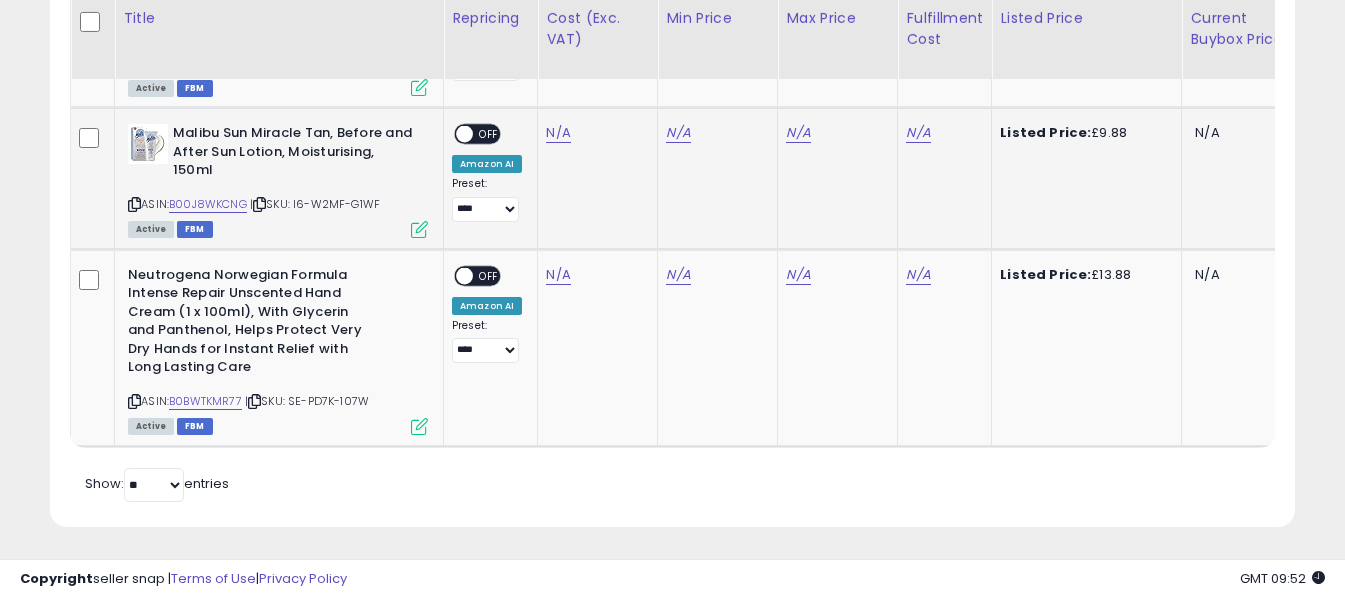 click at bounding box center [134, 204] 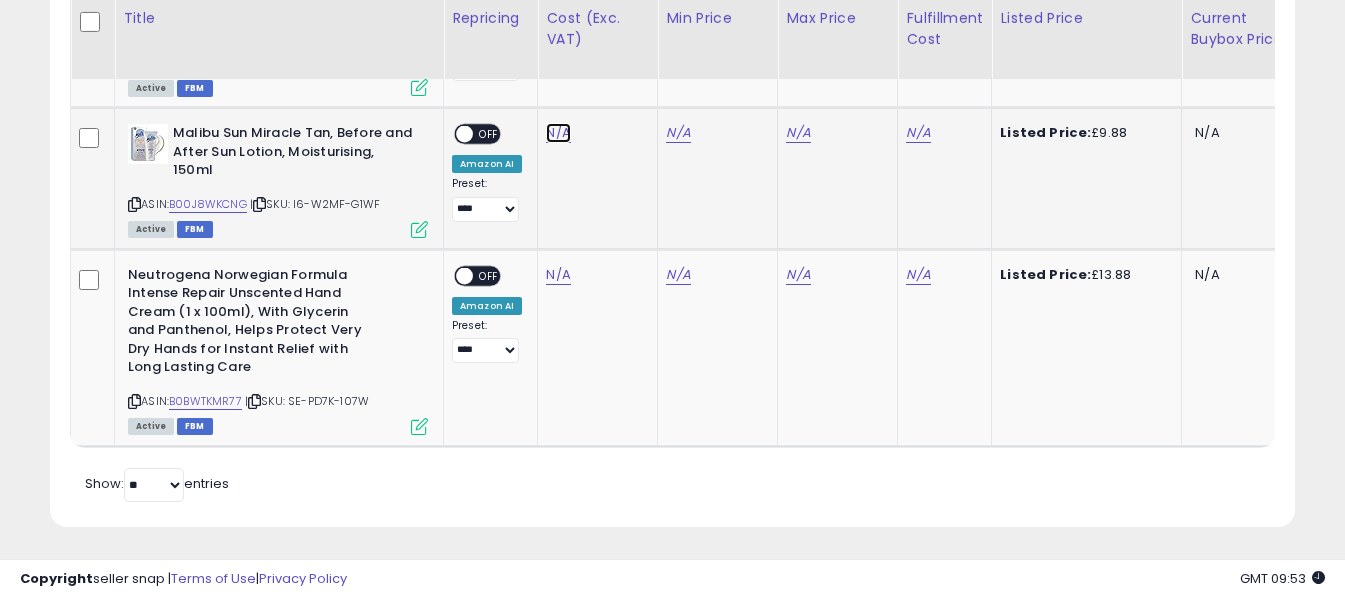 click on "N/A" at bounding box center [558, -132] 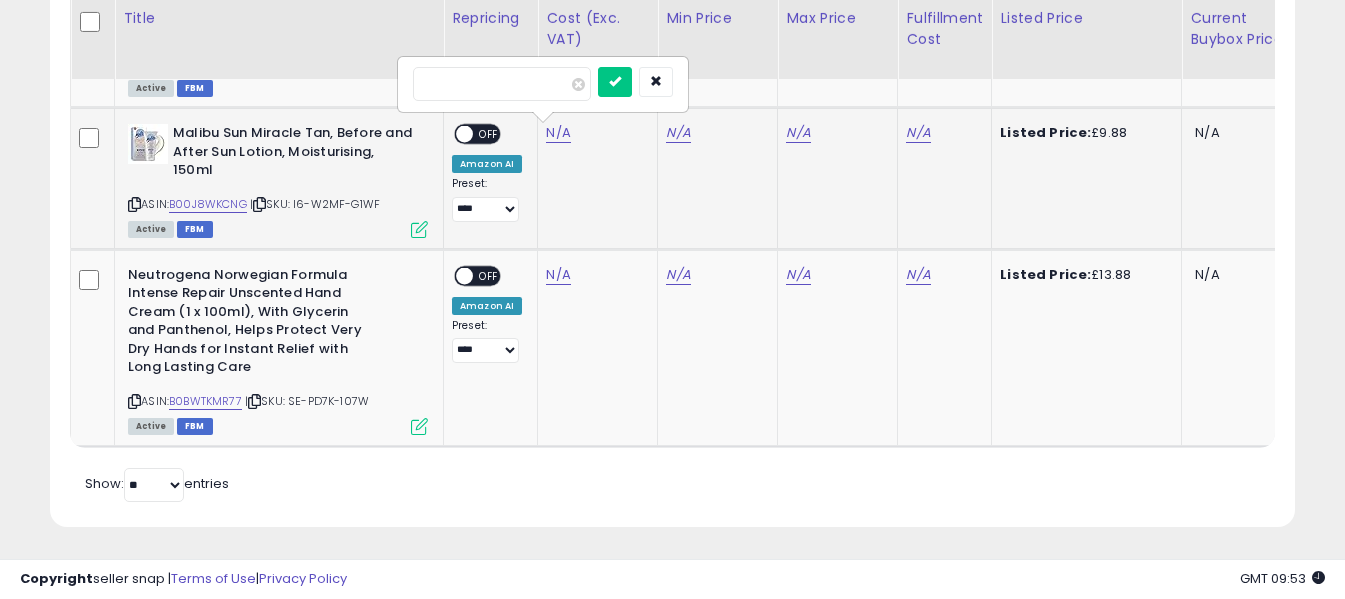 click at bounding box center [502, 84] 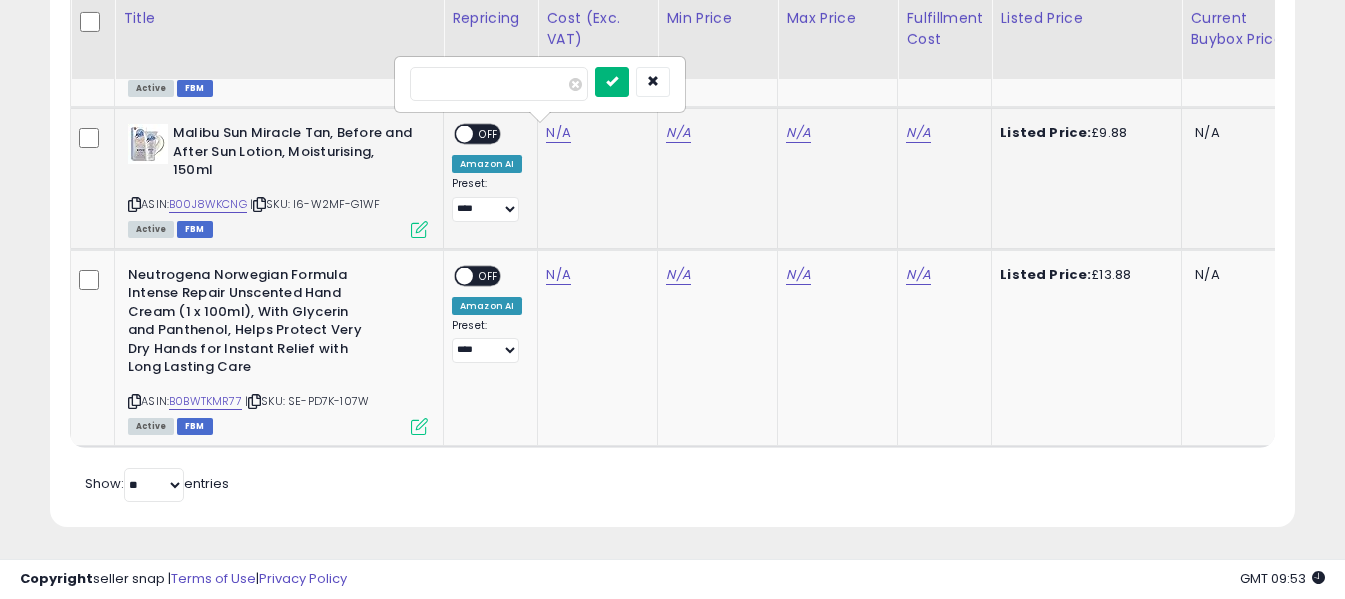 type on "****" 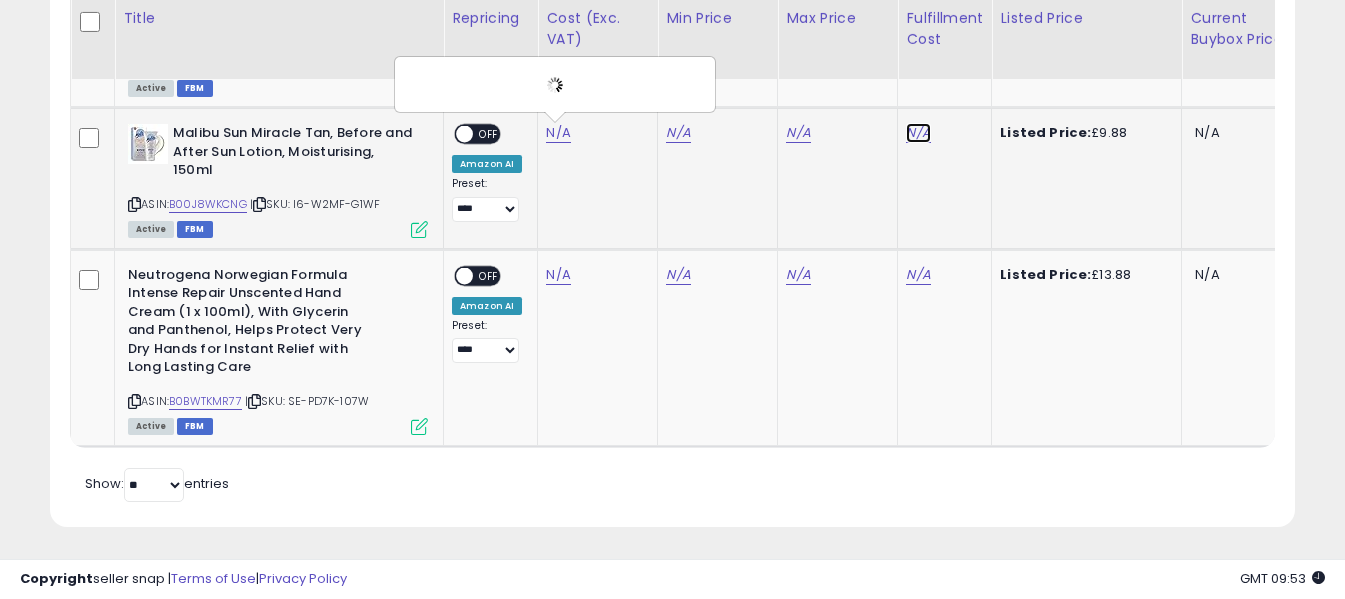 click on "N/A" at bounding box center [918, 133] 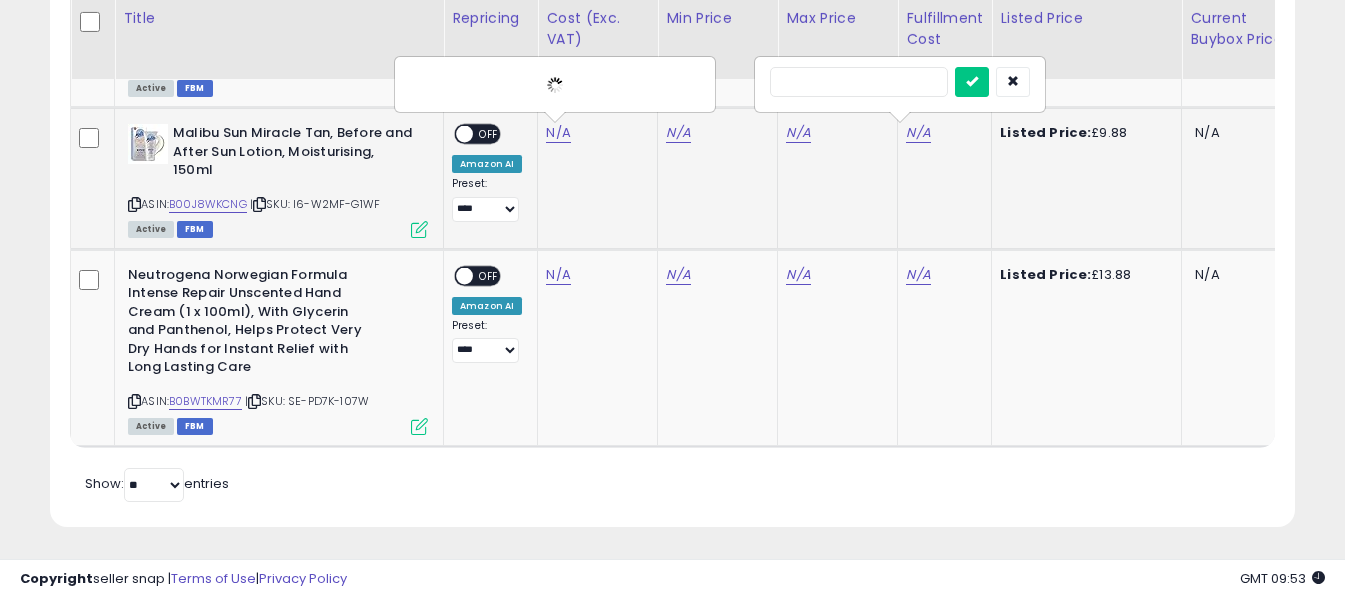click at bounding box center (859, 82) 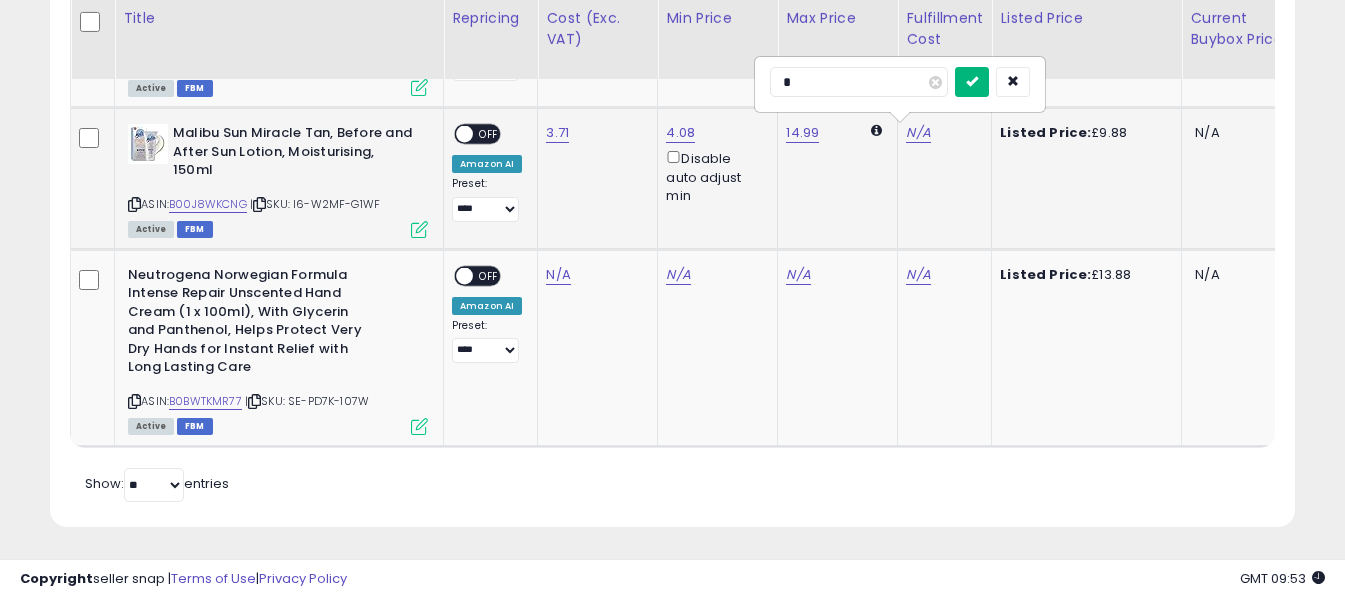 type on "*" 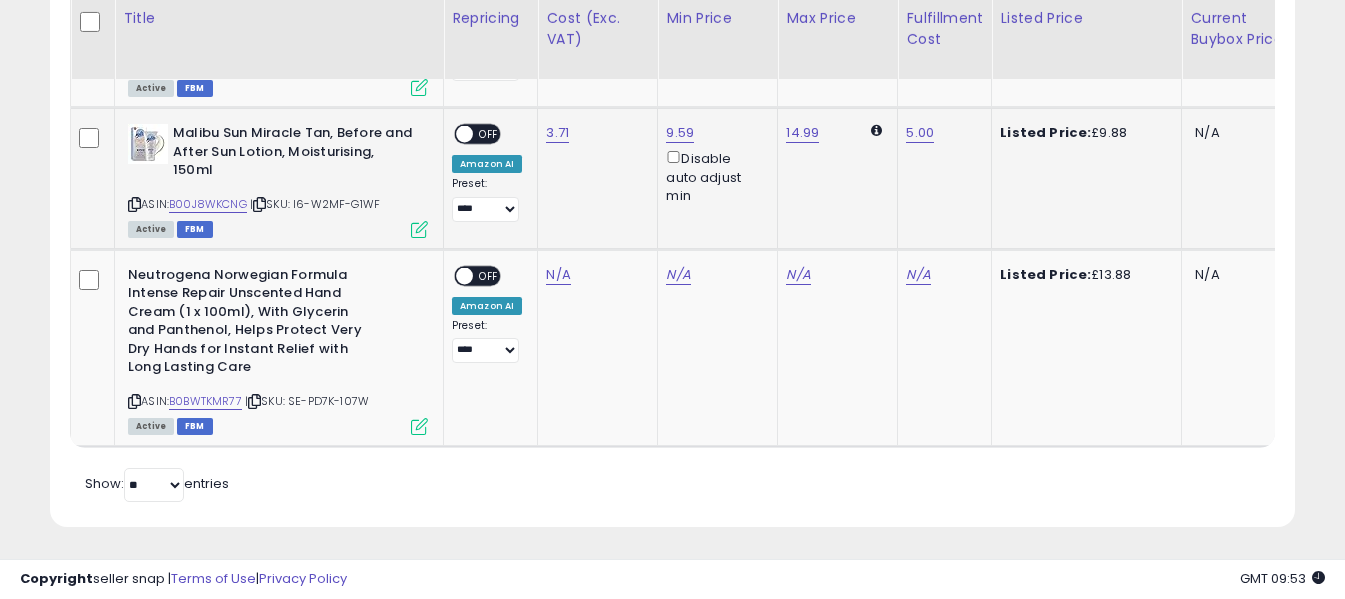 click on "OFF" at bounding box center (489, 134) 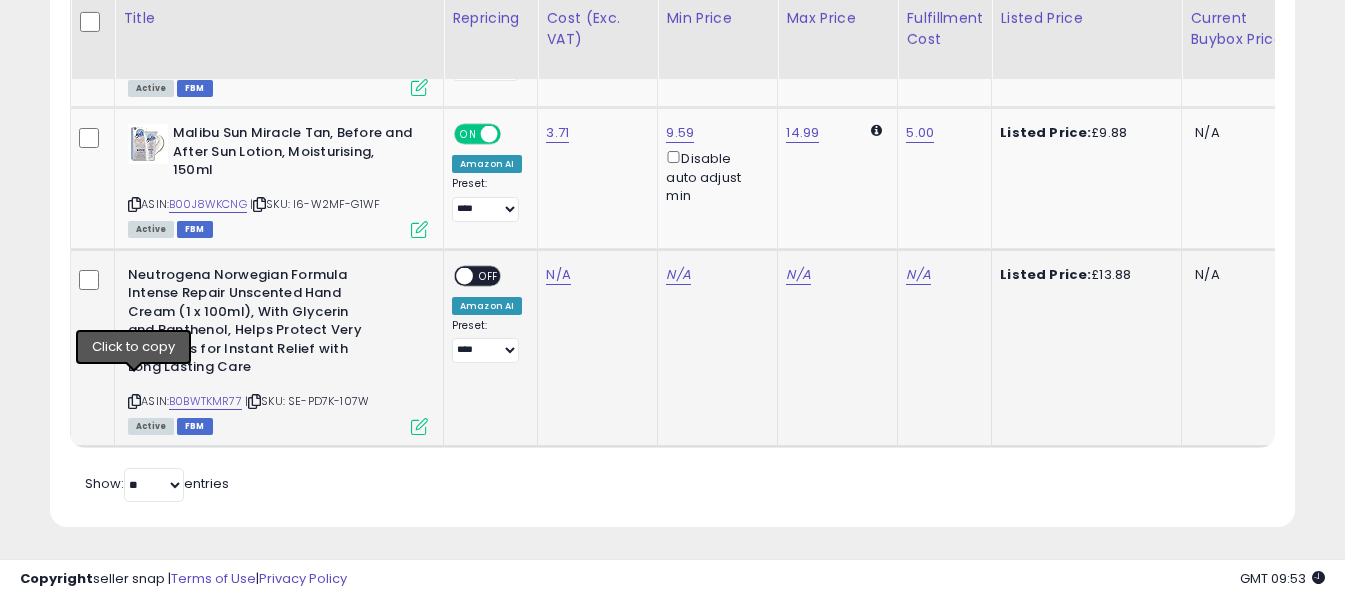 click at bounding box center [134, 401] 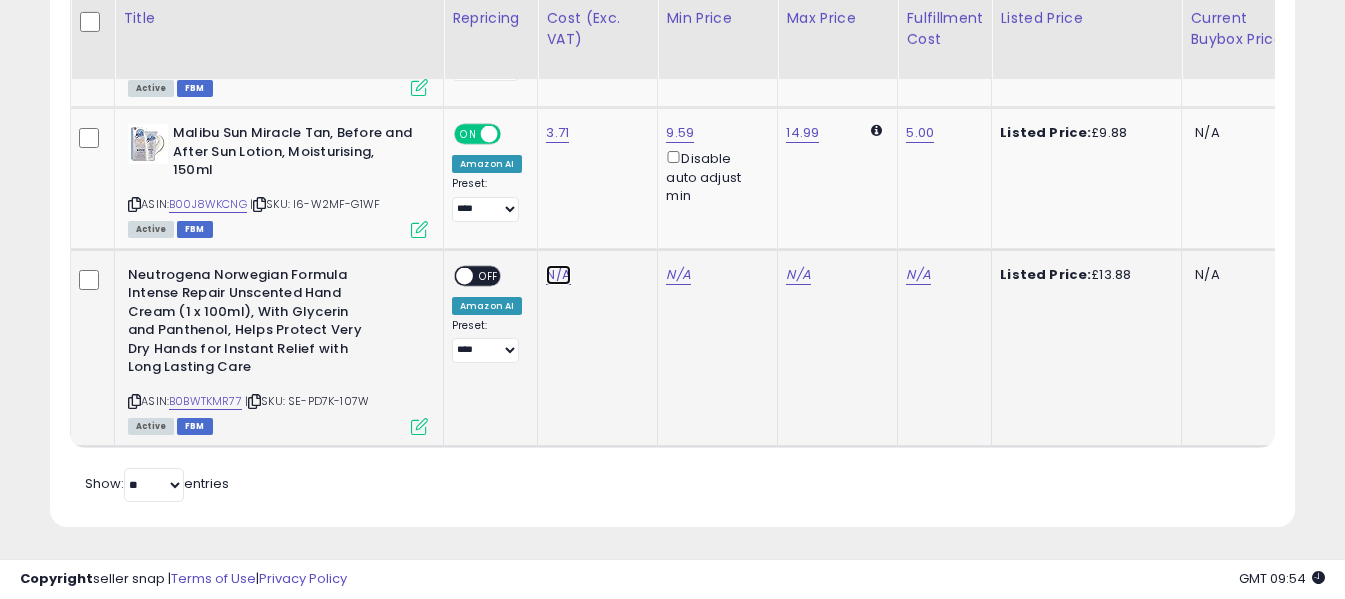 click on "N/A" at bounding box center (558, -132) 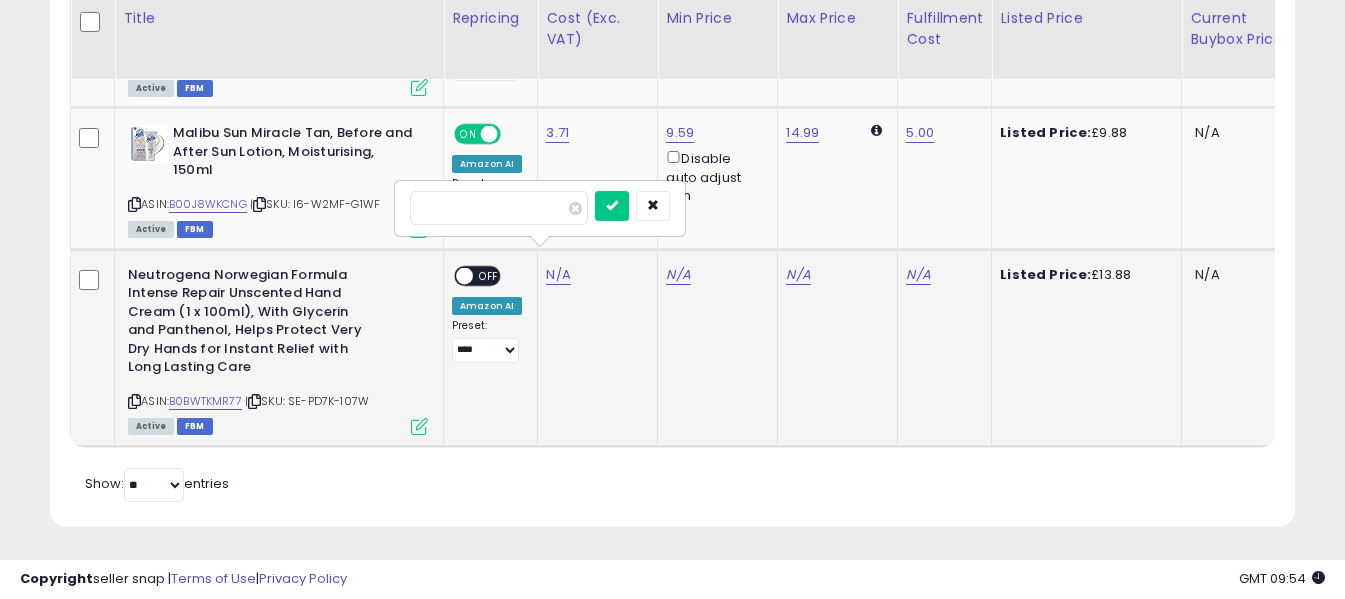 click at bounding box center [499, 208] 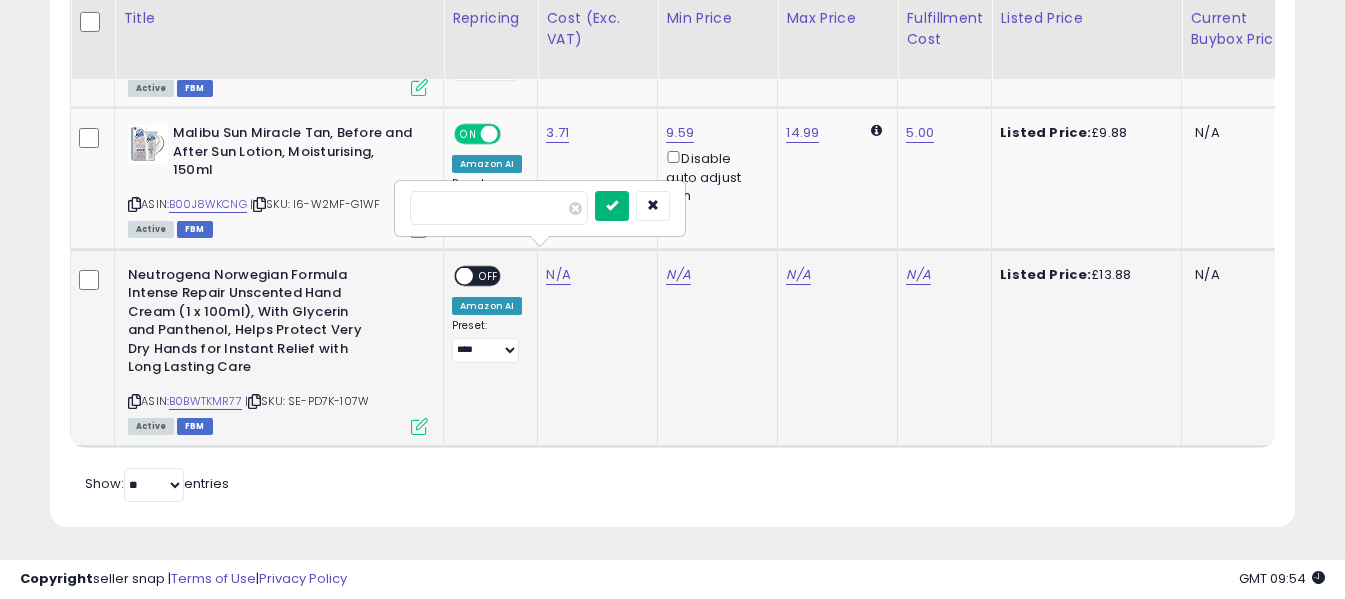 type on "****" 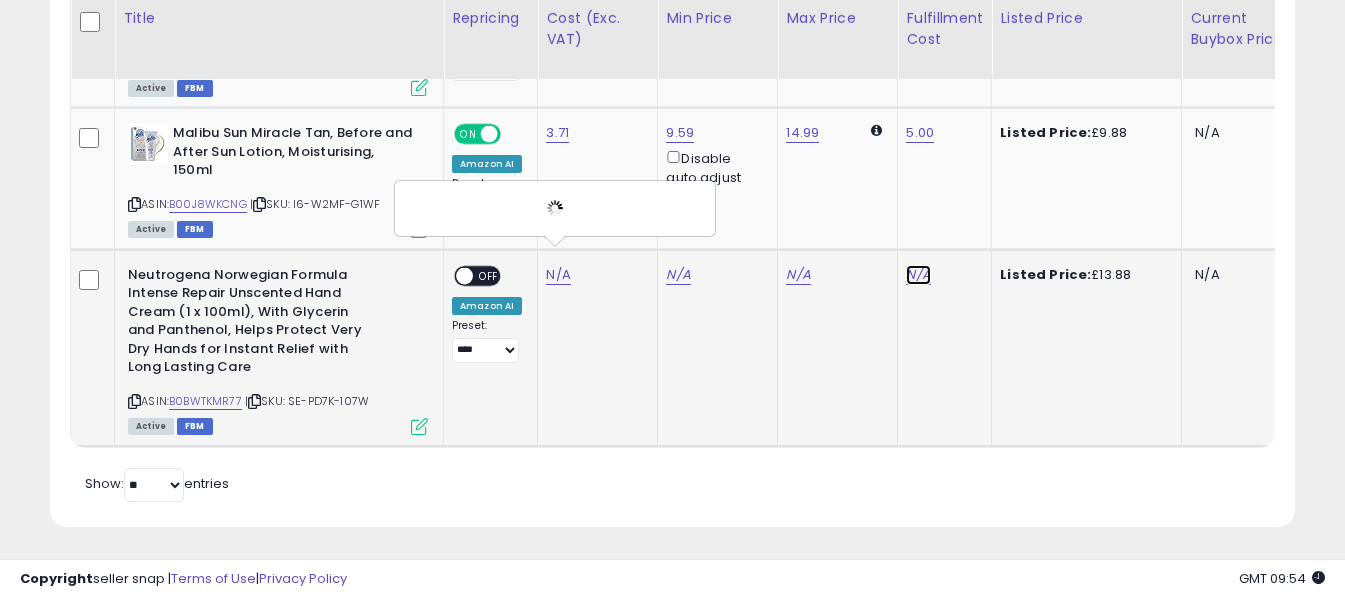 click on "N/A" at bounding box center [918, 275] 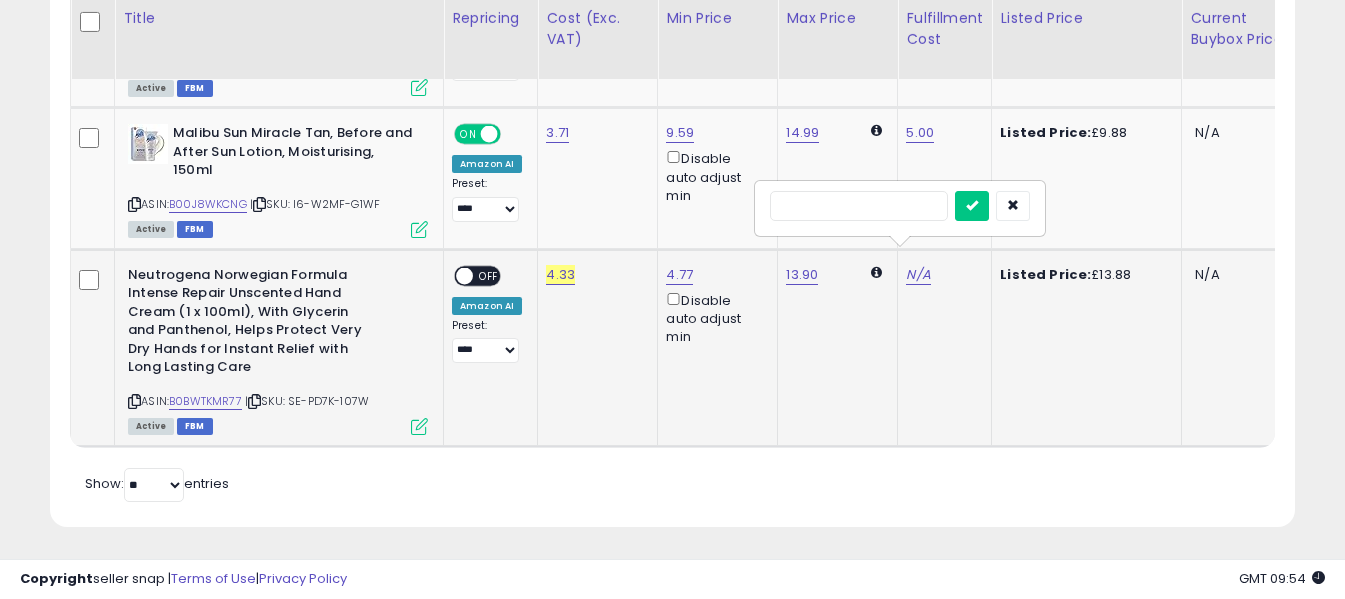 click at bounding box center [859, 206] 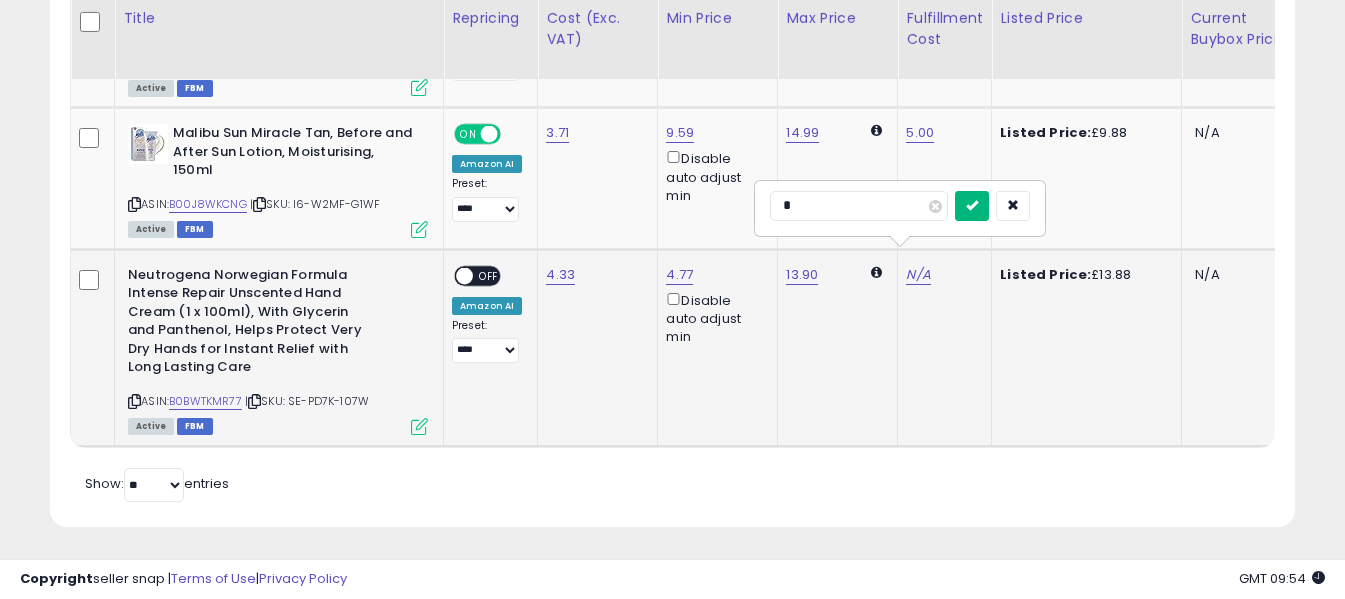 type on "*" 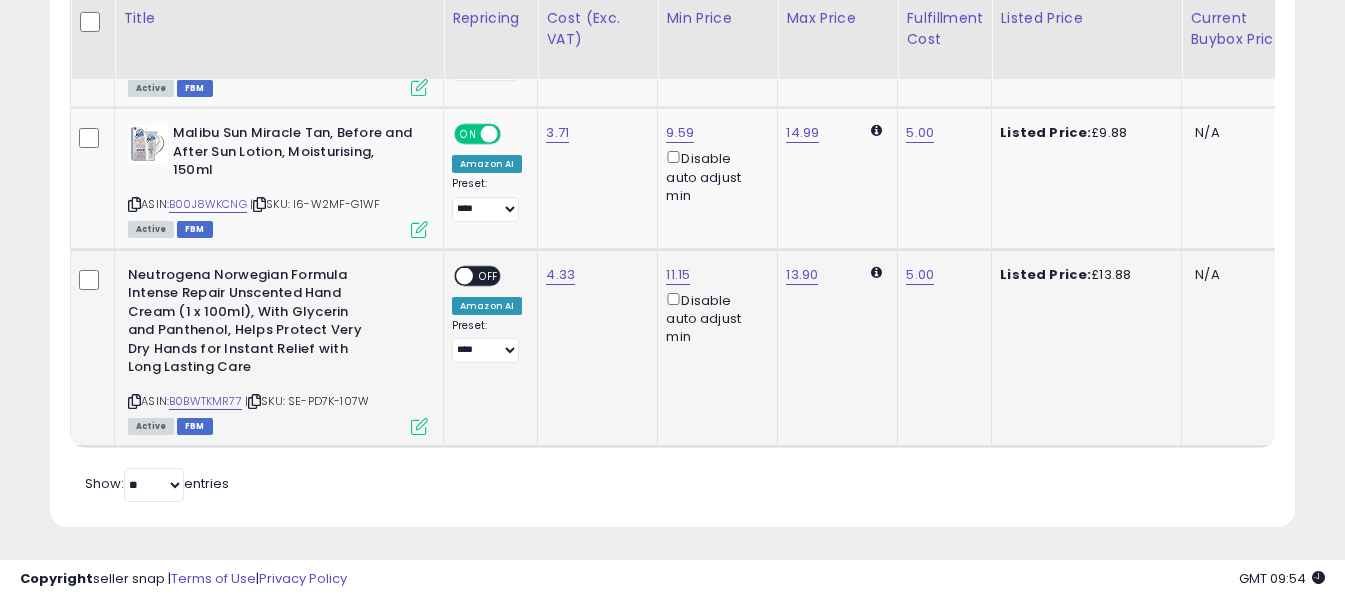 click on "OFF" at bounding box center [489, 275] 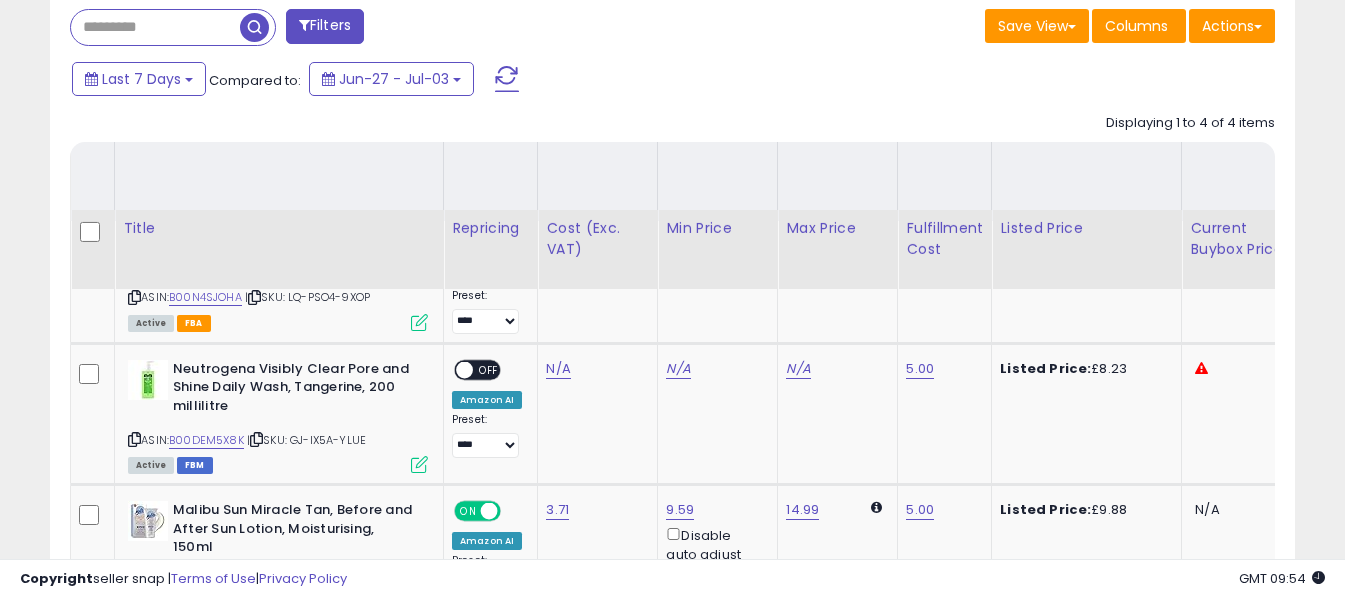 scroll, scrollTop: 856, scrollLeft: 0, axis: vertical 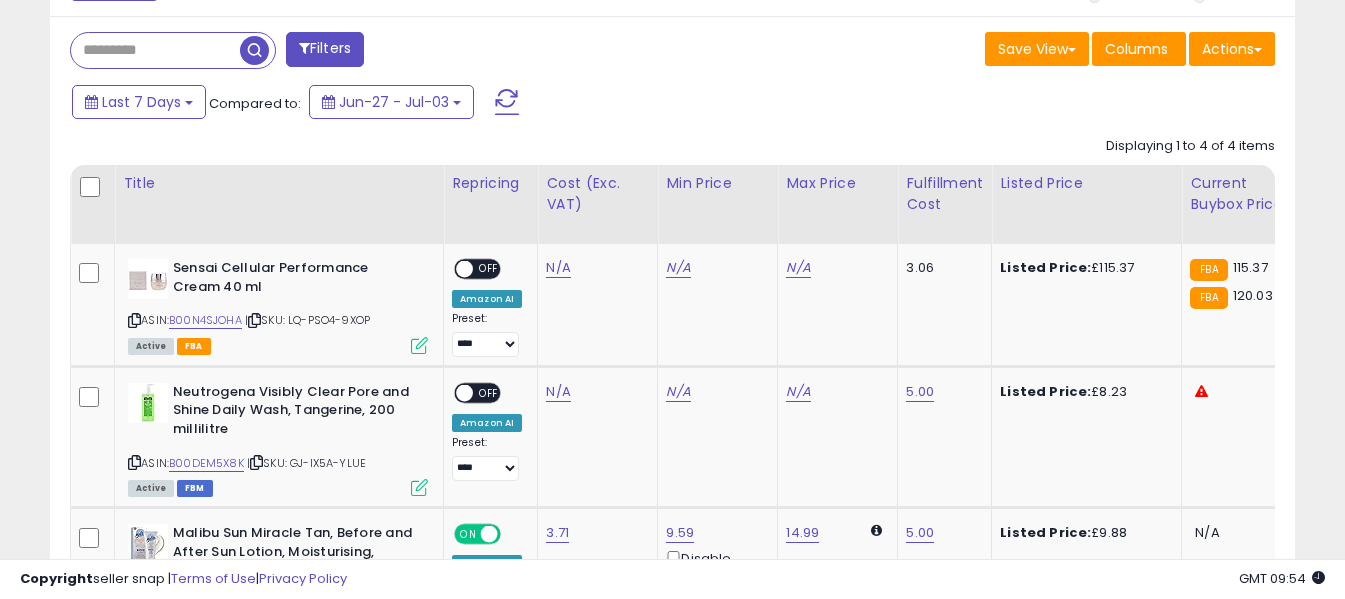 click at bounding box center (507, 102) 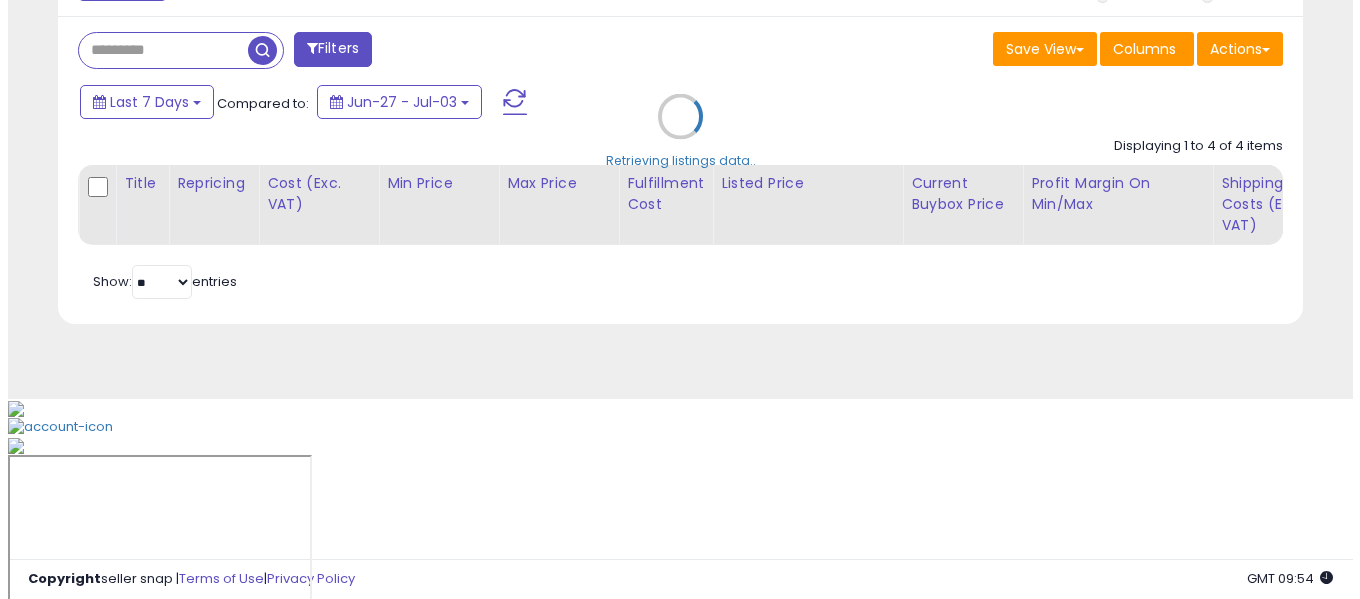scroll, scrollTop: 671, scrollLeft: 0, axis: vertical 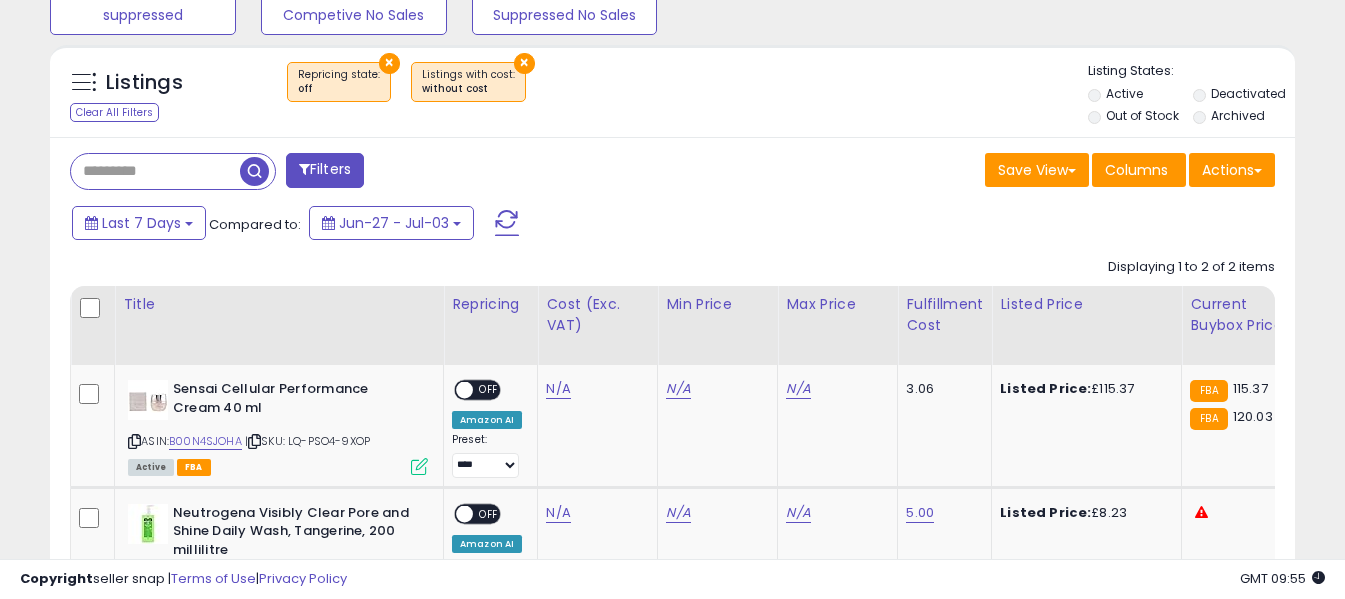 click at bounding box center (507, 223) 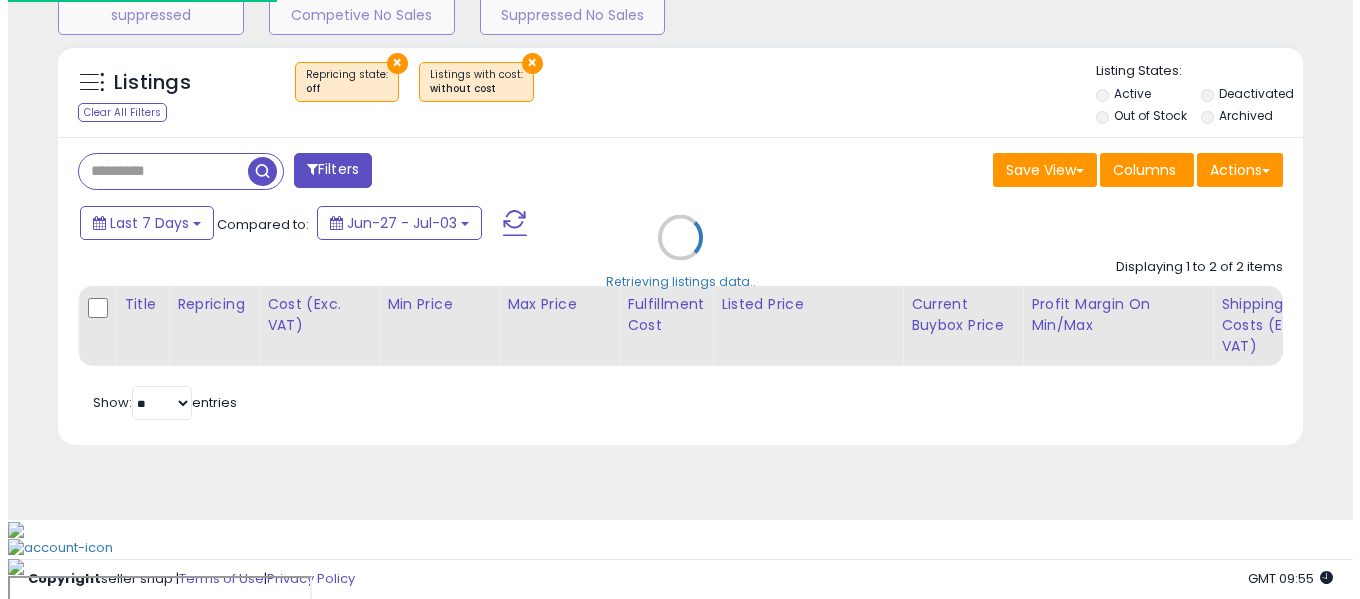 scroll, scrollTop: 671, scrollLeft: 0, axis: vertical 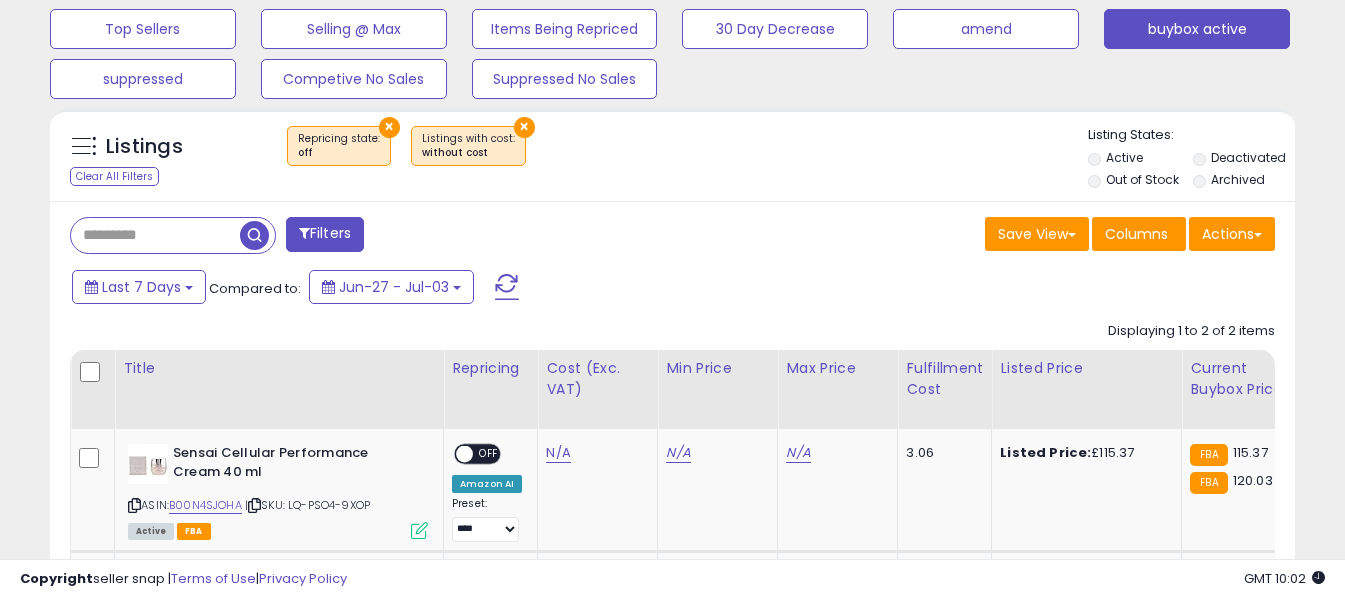 click at bounding box center [507, 287] 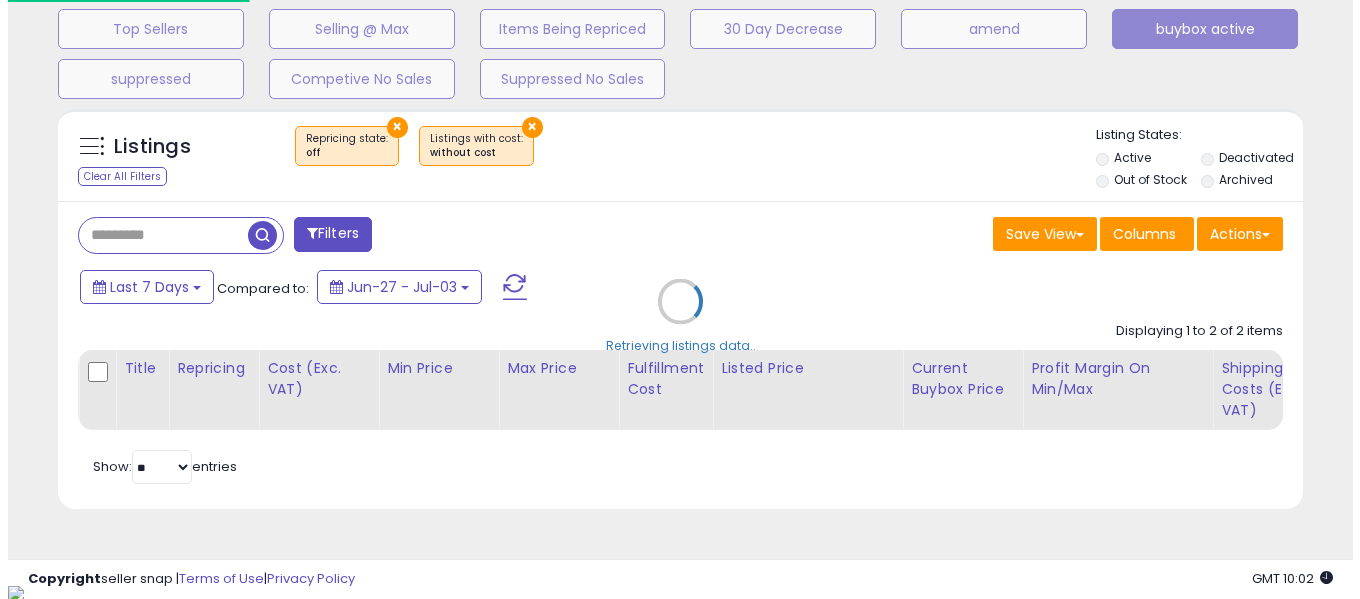 scroll, scrollTop: 999590, scrollLeft: 999271, axis: both 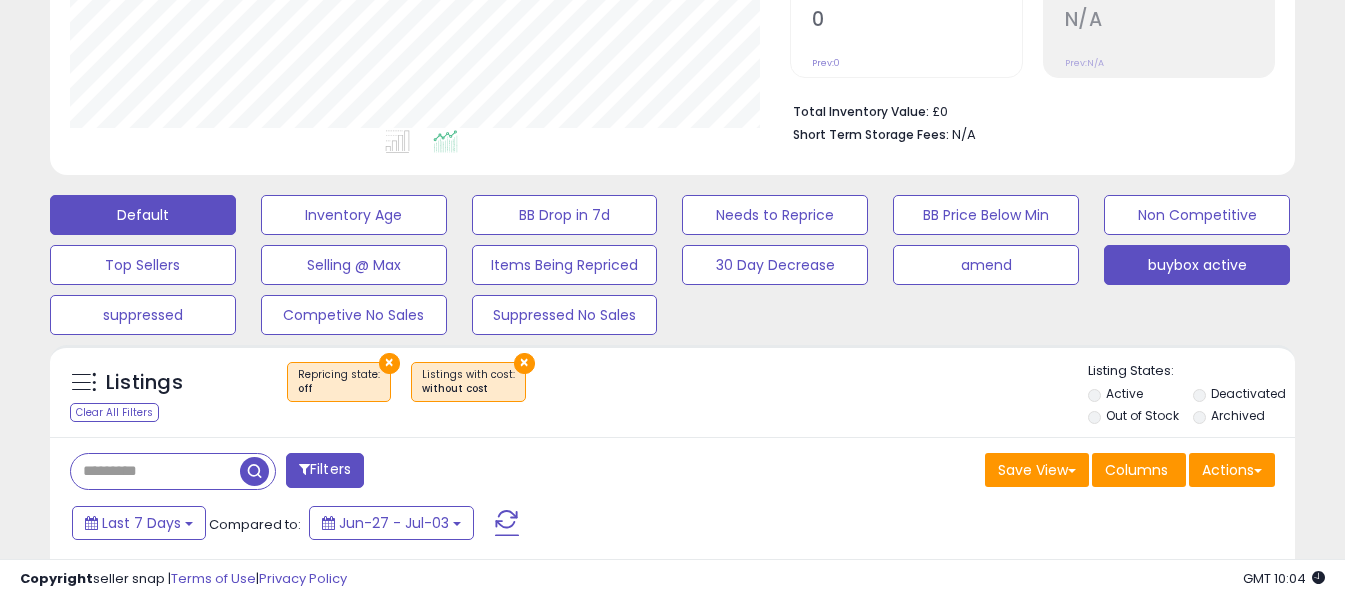click on "Default" at bounding box center (143, 215) 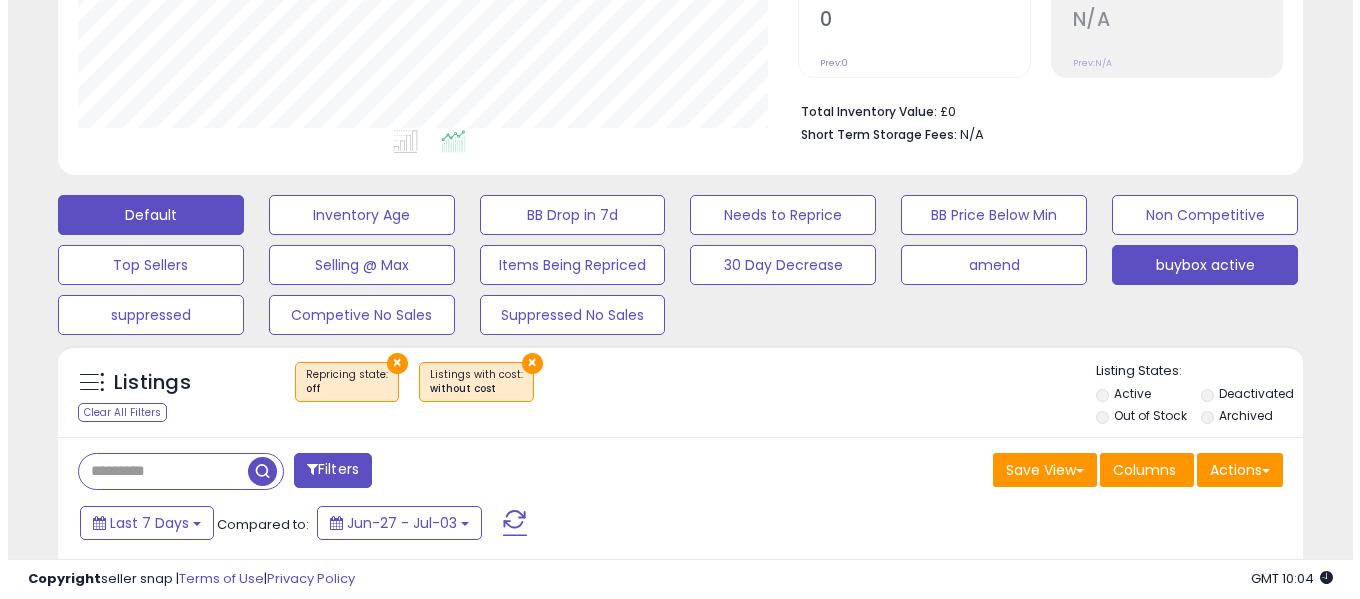 scroll, scrollTop: 999590, scrollLeft: 999271, axis: both 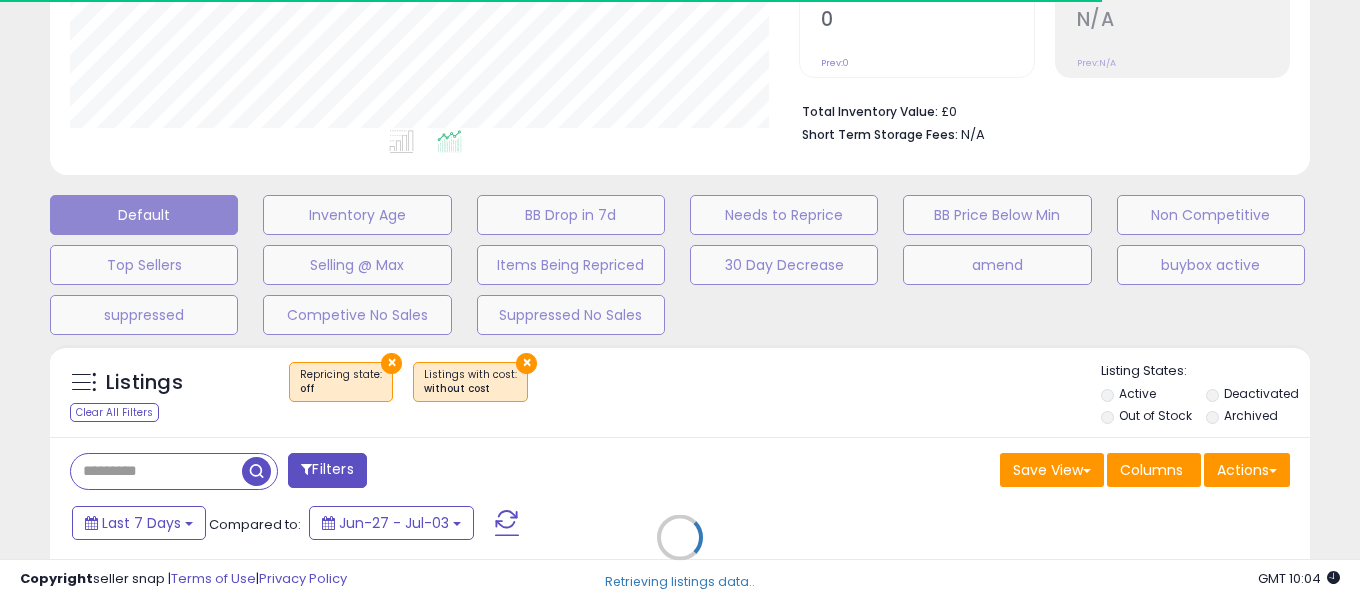 click on "Retrieving listings data.." at bounding box center (680, 552) 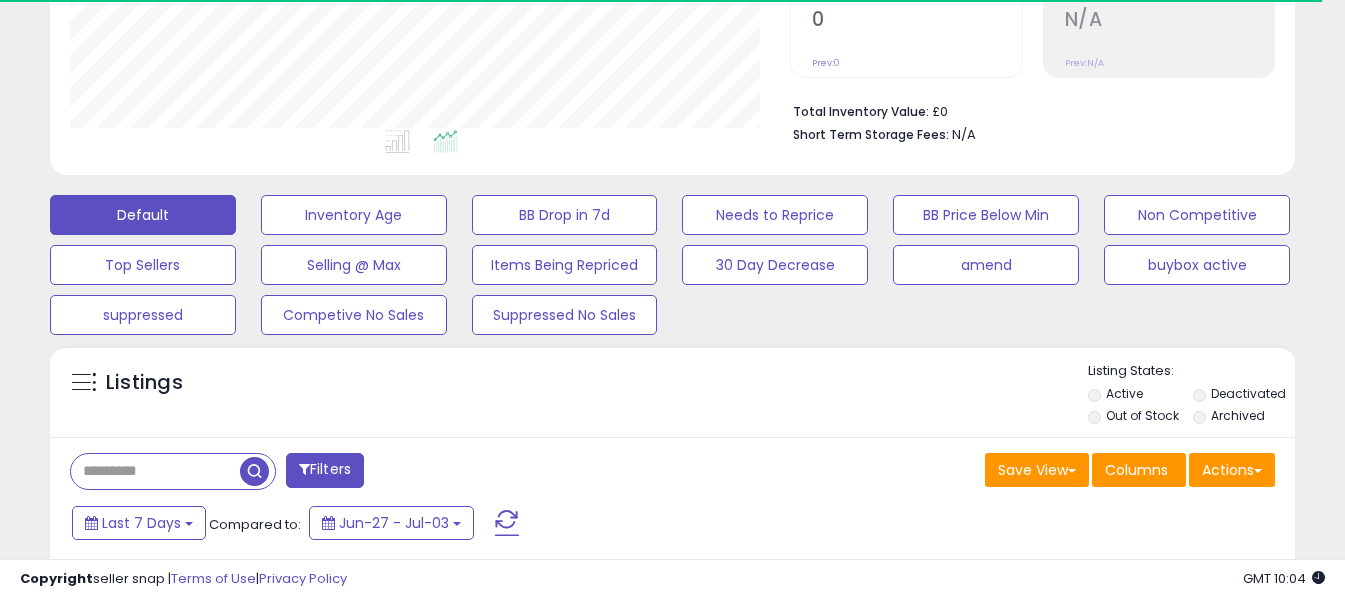 scroll, scrollTop: 410, scrollLeft: 721, axis: both 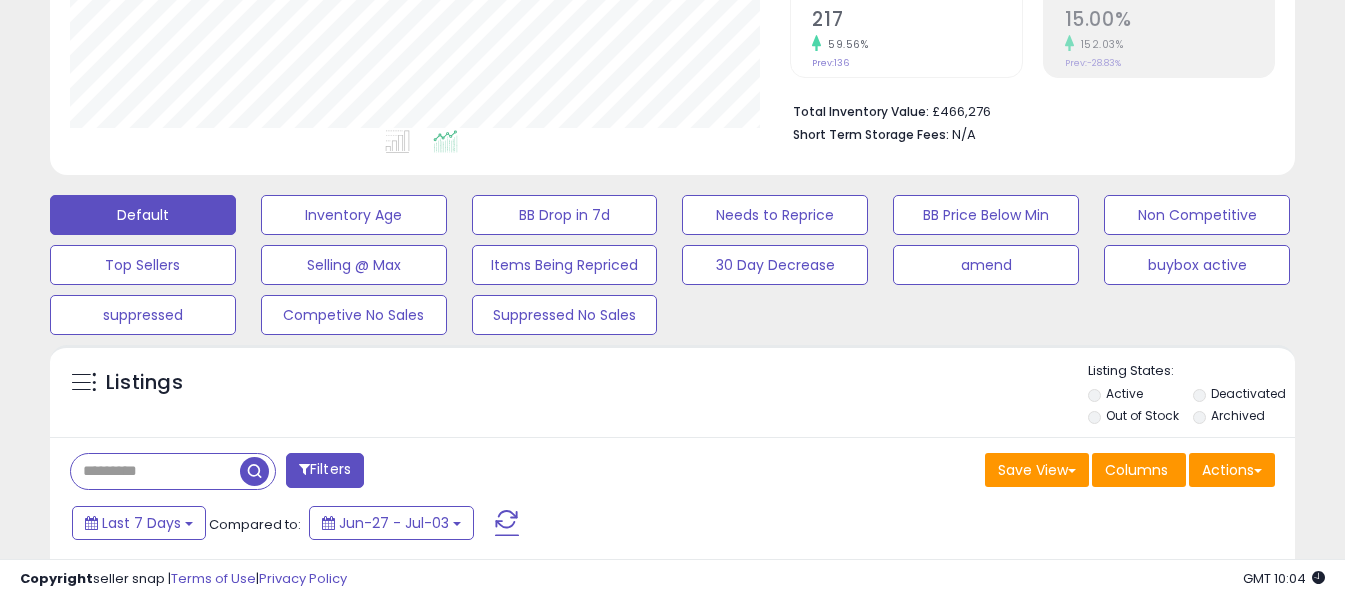 drag, startPoint x: 140, startPoint y: 468, endPoint x: 122, endPoint y: 468, distance: 18 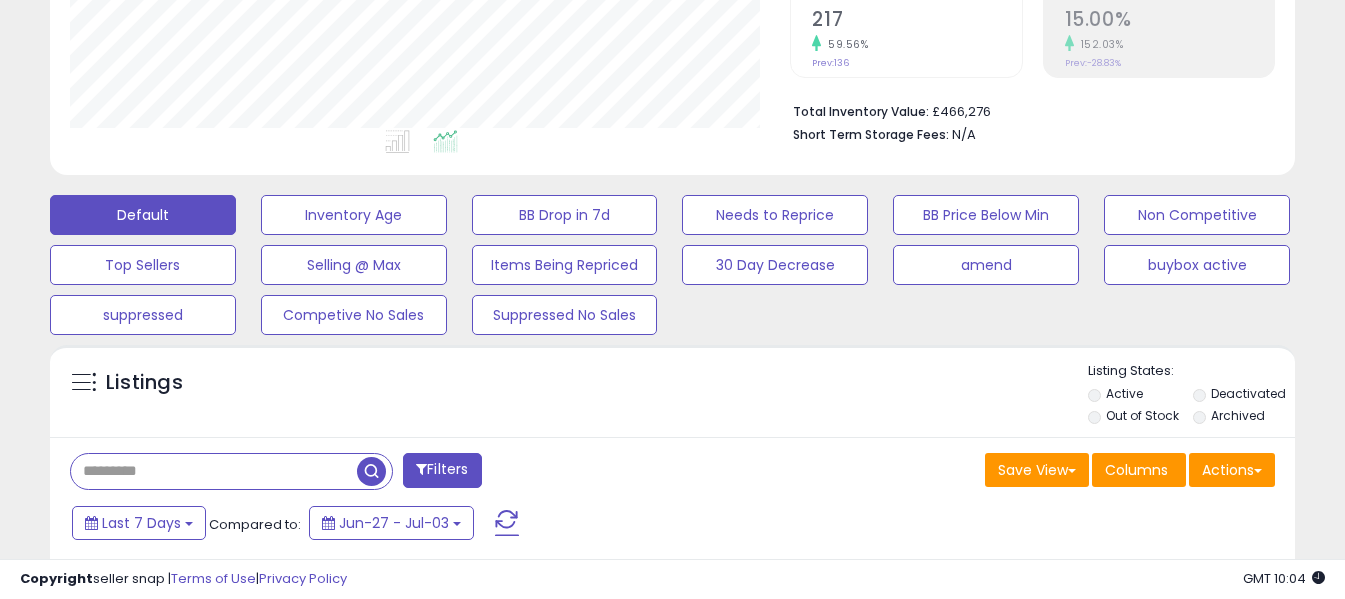 paste on "**********" 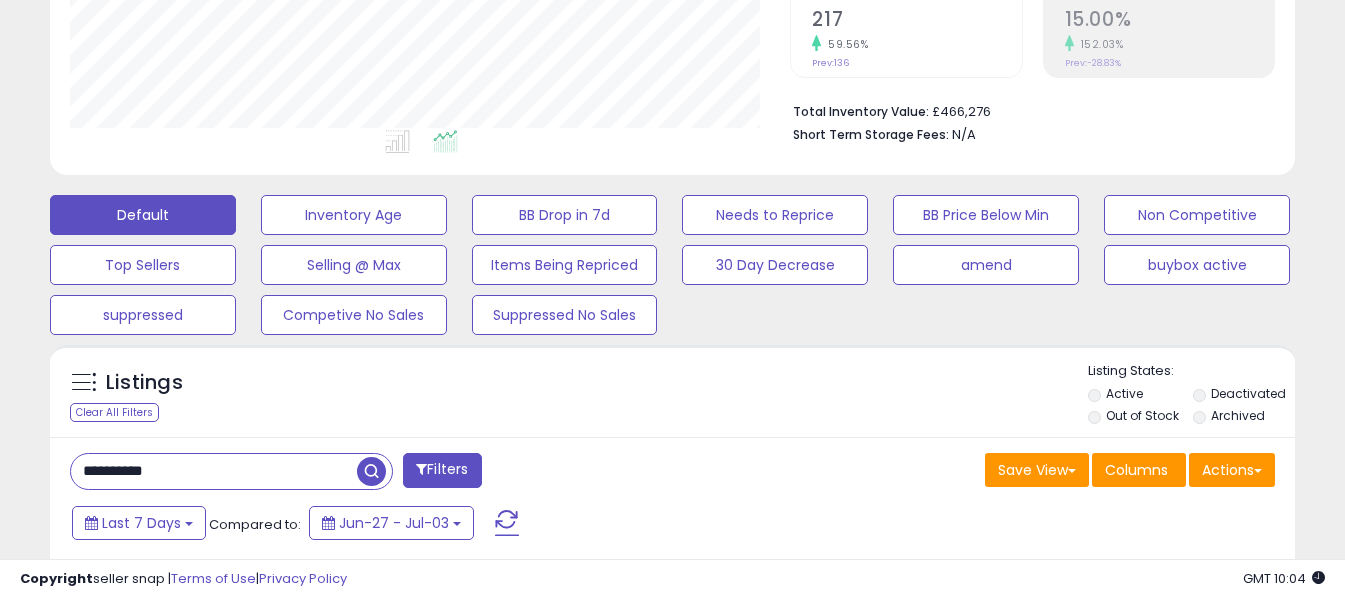 click at bounding box center [371, 471] 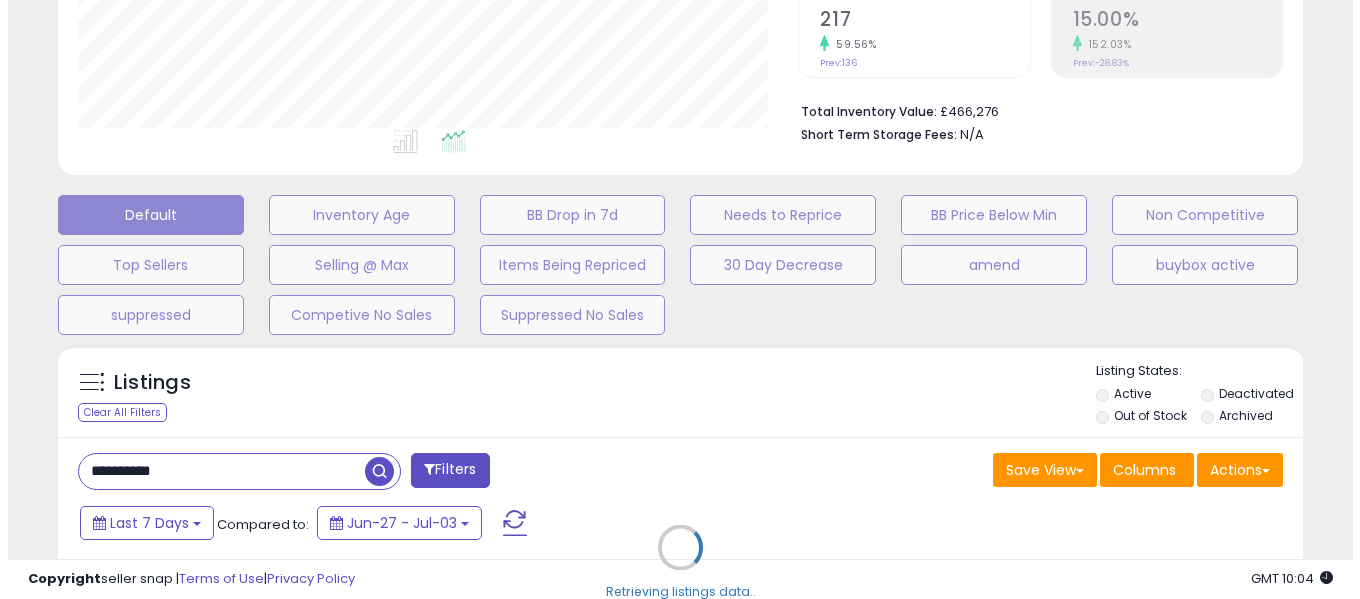 scroll, scrollTop: 532, scrollLeft: 0, axis: vertical 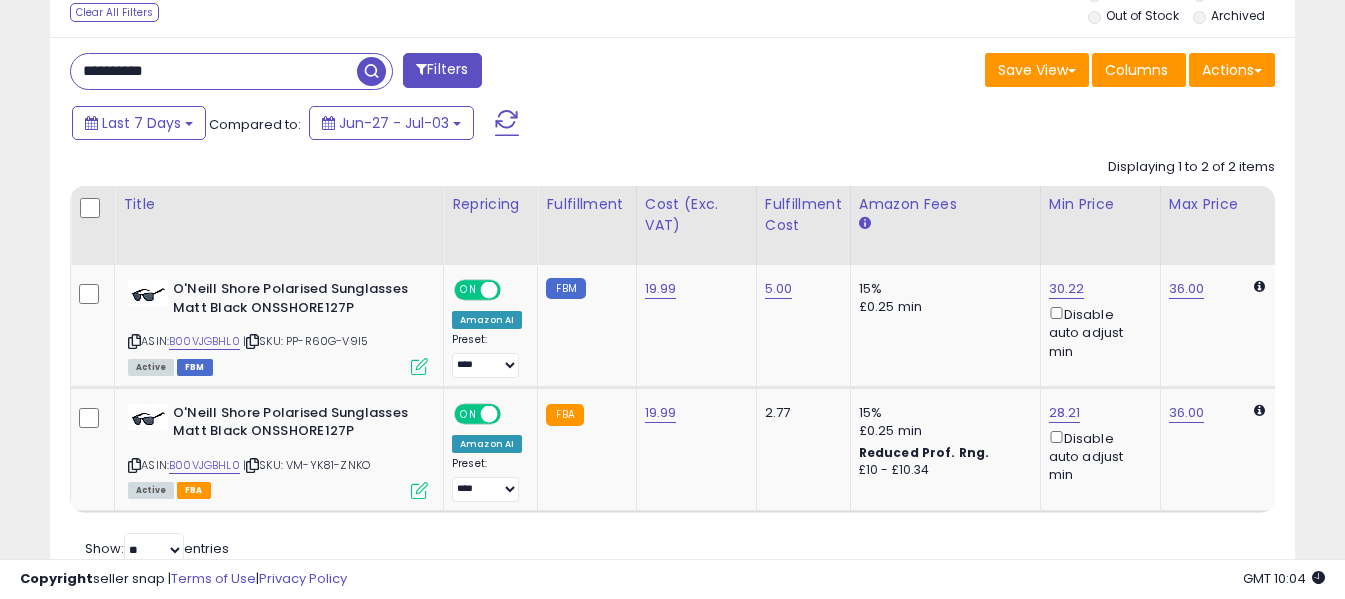 click on "**********" at bounding box center (214, 71) 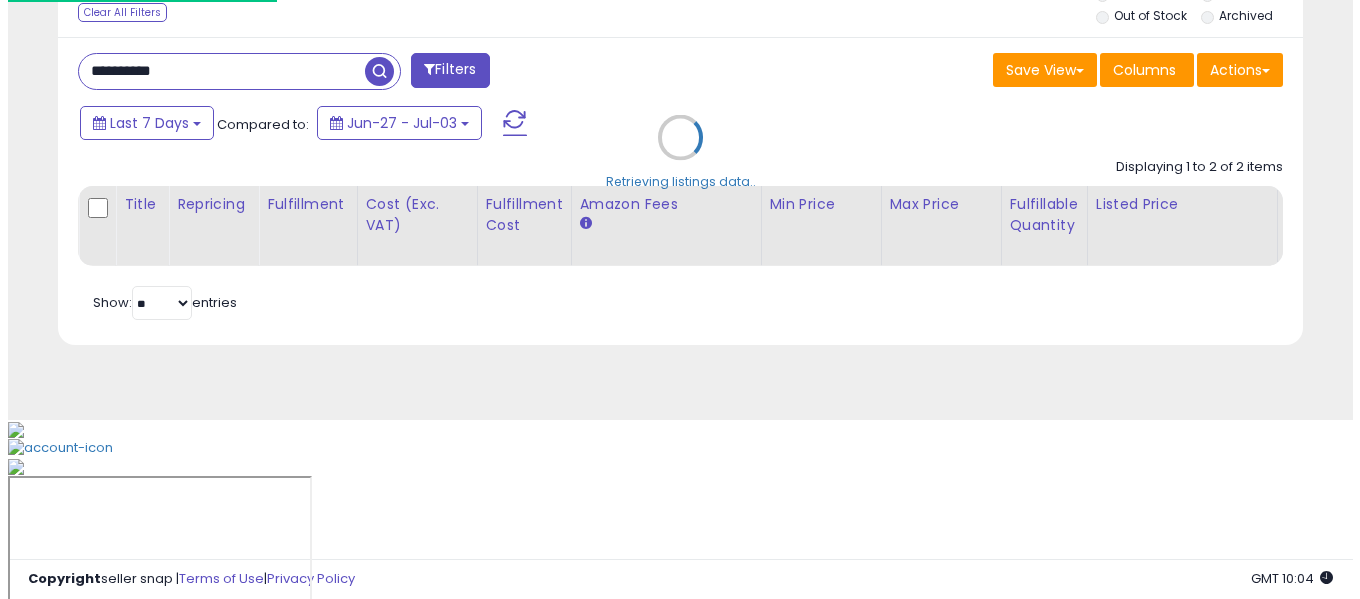 scroll, scrollTop: 671, scrollLeft: 0, axis: vertical 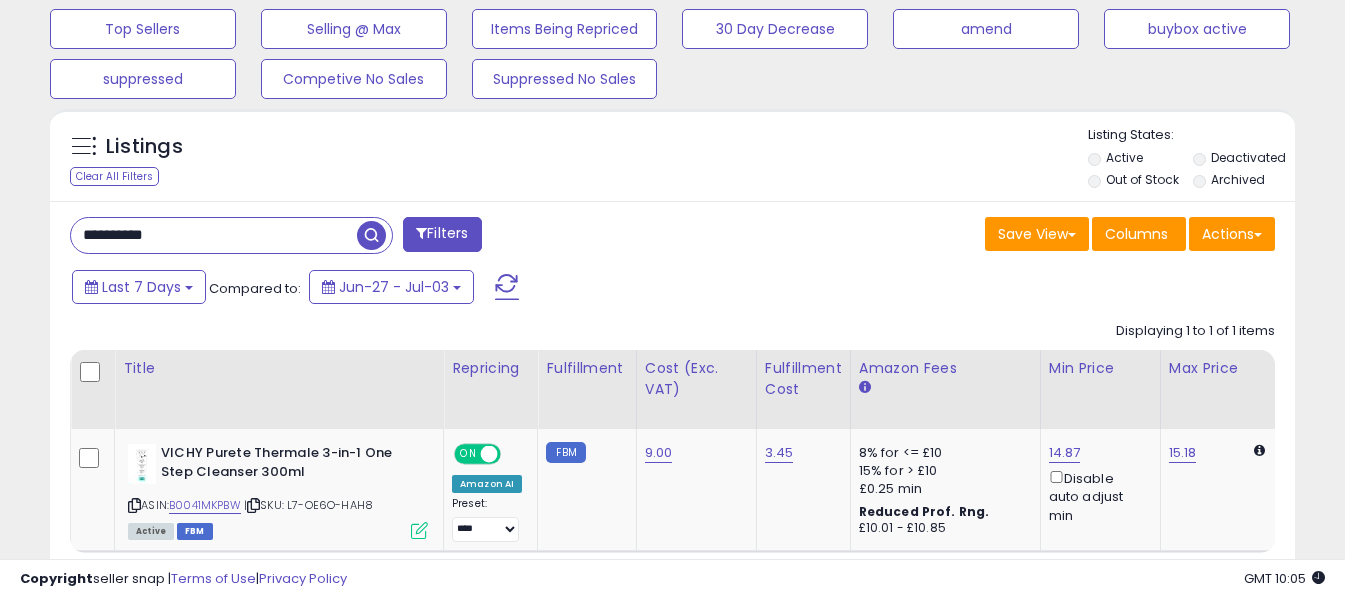 click on "**********" at bounding box center [214, 235] 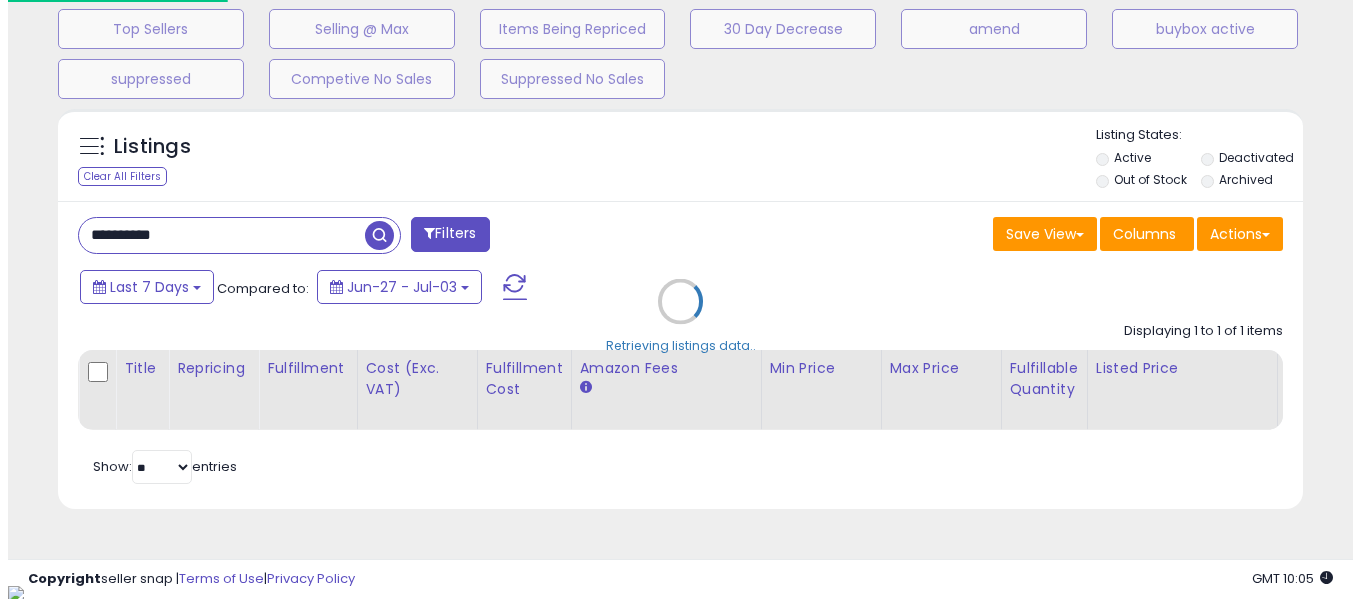 scroll, scrollTop: 999590, scrollLeft: 999271, axis: both 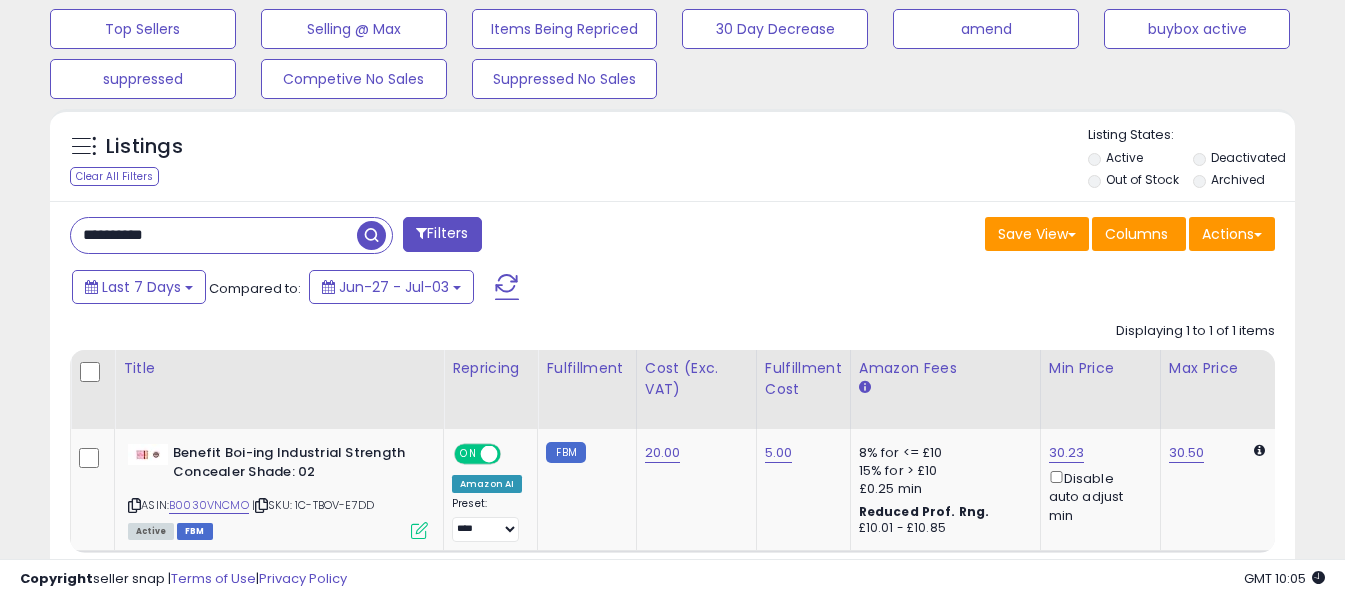 click on "**********" at bounding box center (214, 235) 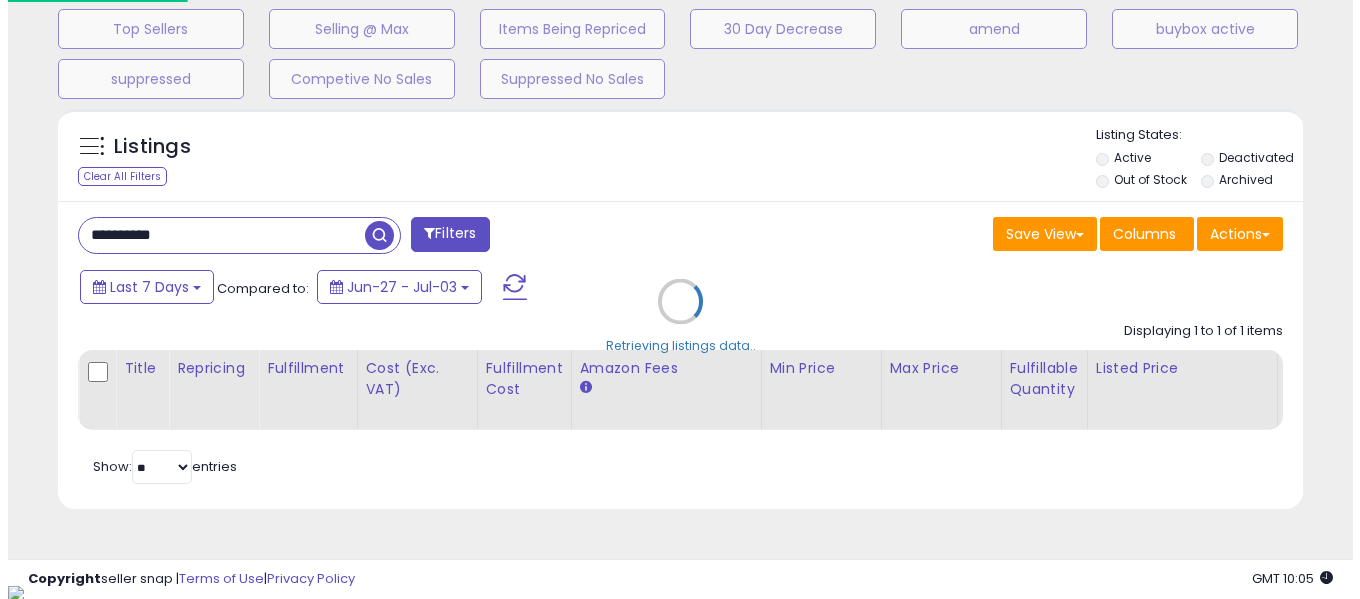 scroll, scrollTop: 999590, scrollLeft: 999271, axis: both 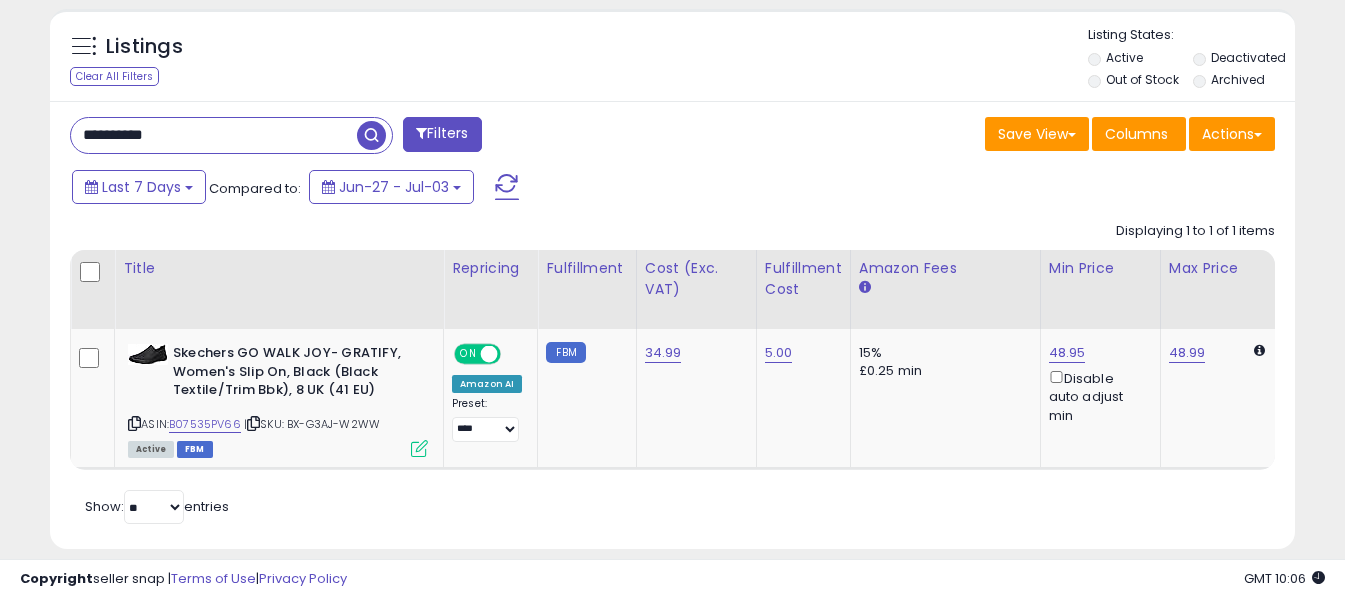 click on "**********" at bounding box center [214, 135] 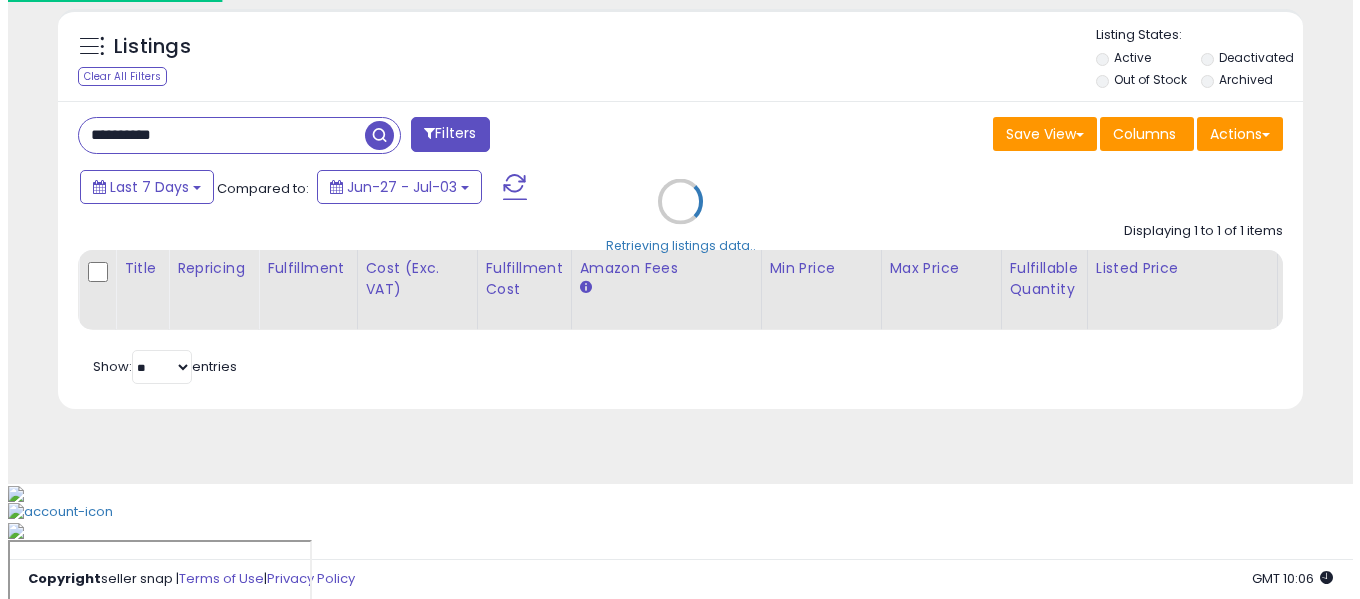 scroll, scrollTop: 671, scrollLeft: 0, axis: vertical 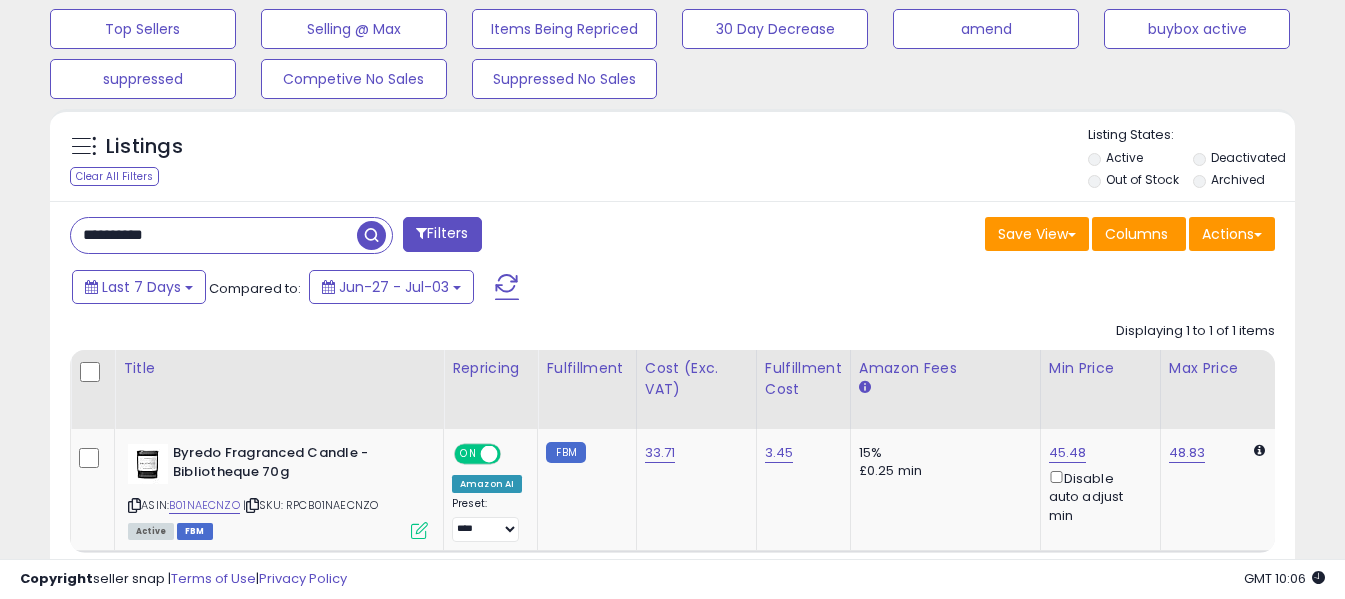 click on "**********" at bounding box center [214, 235] 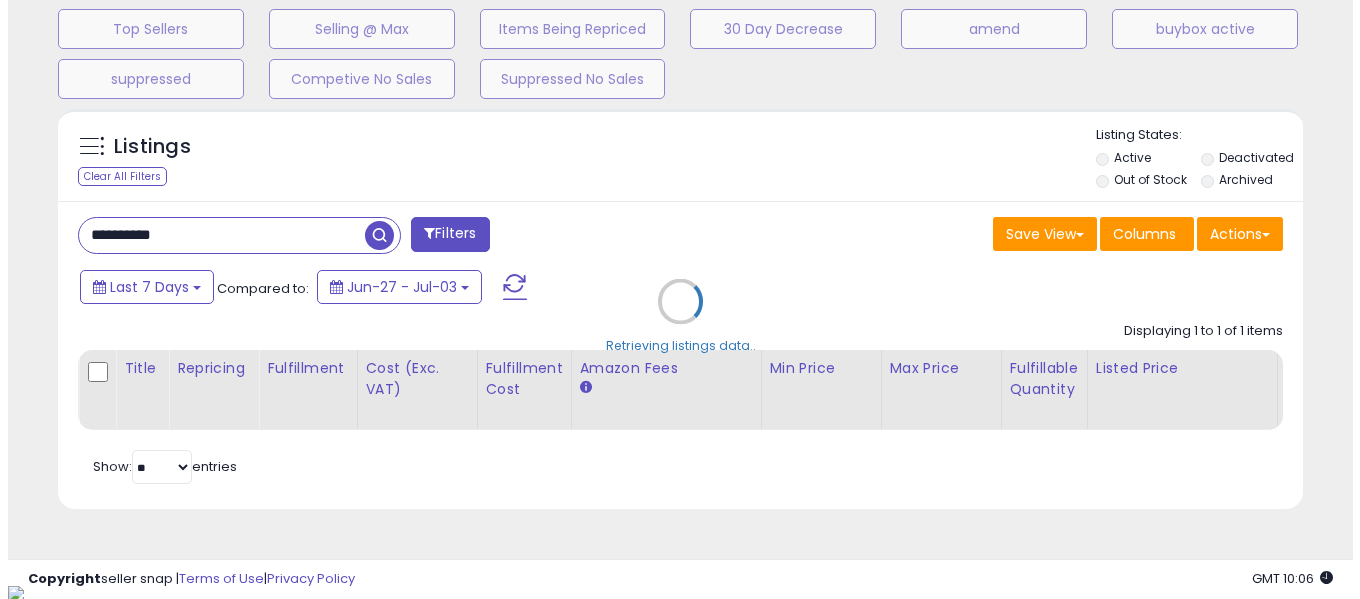 scroll, scrollTop: 999590, scrollLeft: 999271, axis: both 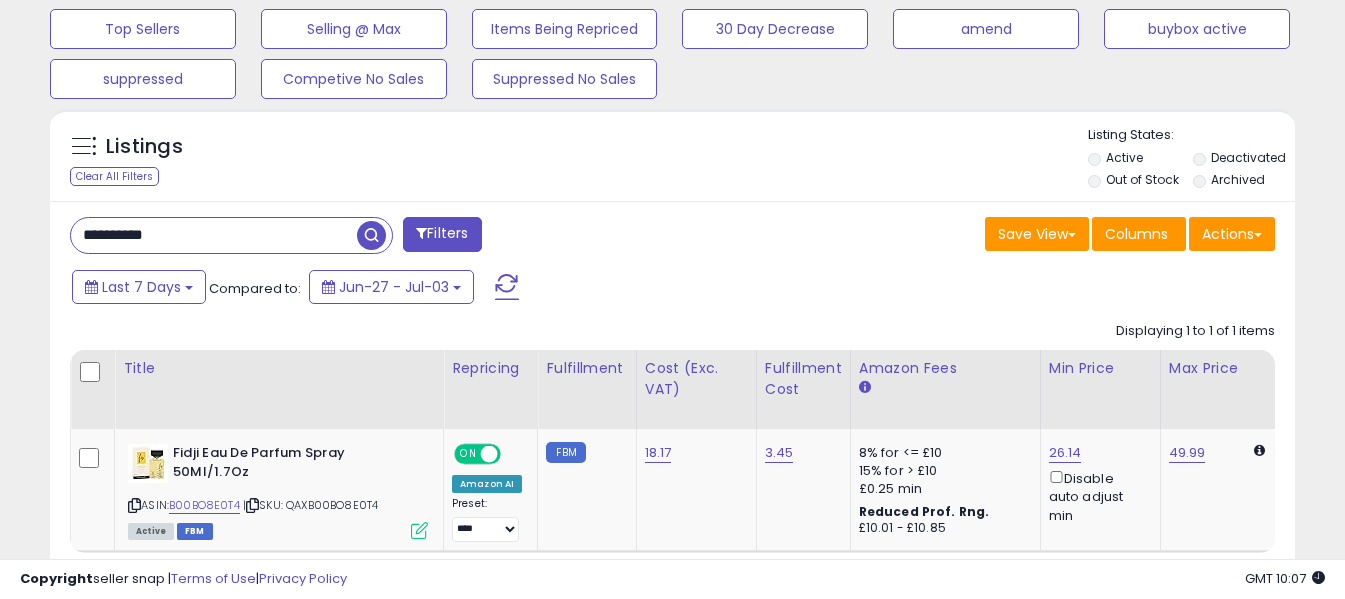 click on "**********" at bounding box center [214, 235] 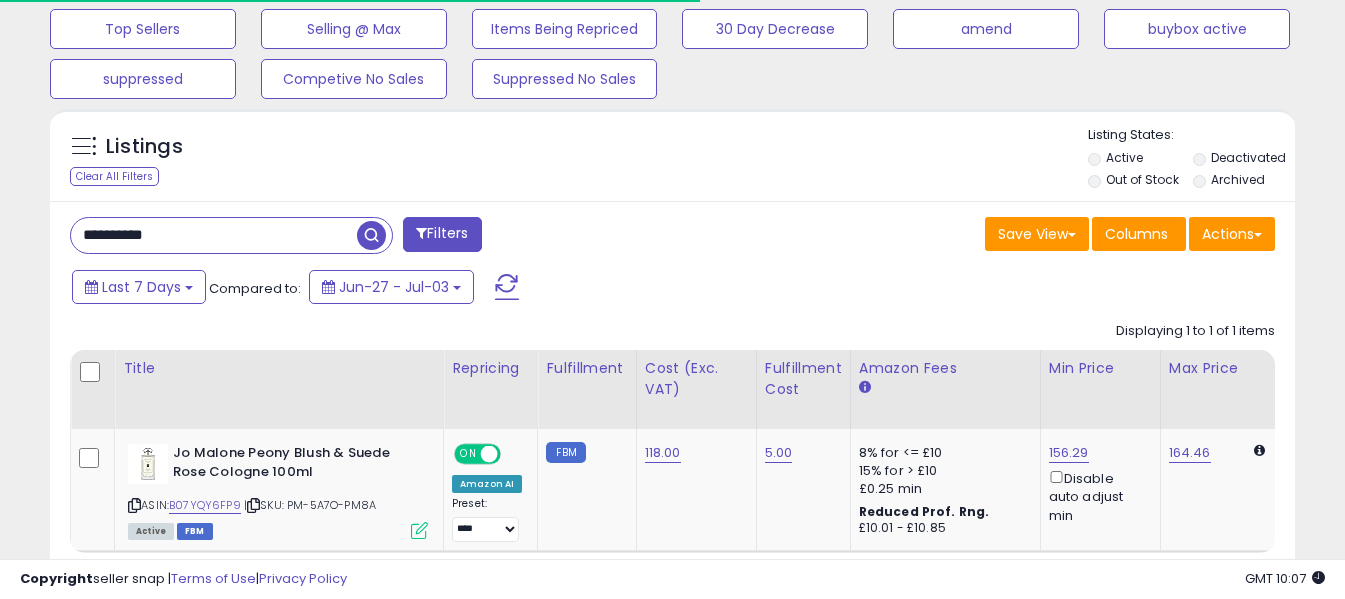 scroll, scrollTop: 410, scrollLeft: 721, axis: both 